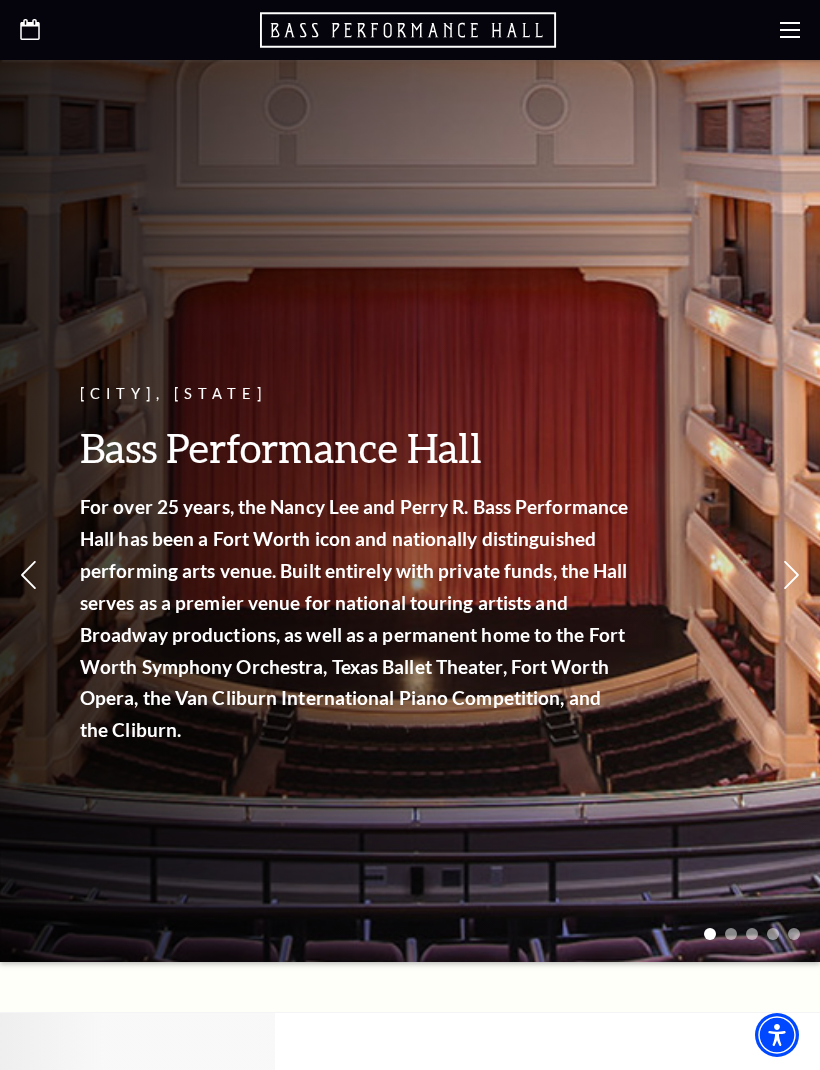 scroll, scrollTop: 0, scrollLeft: 0, axis: both 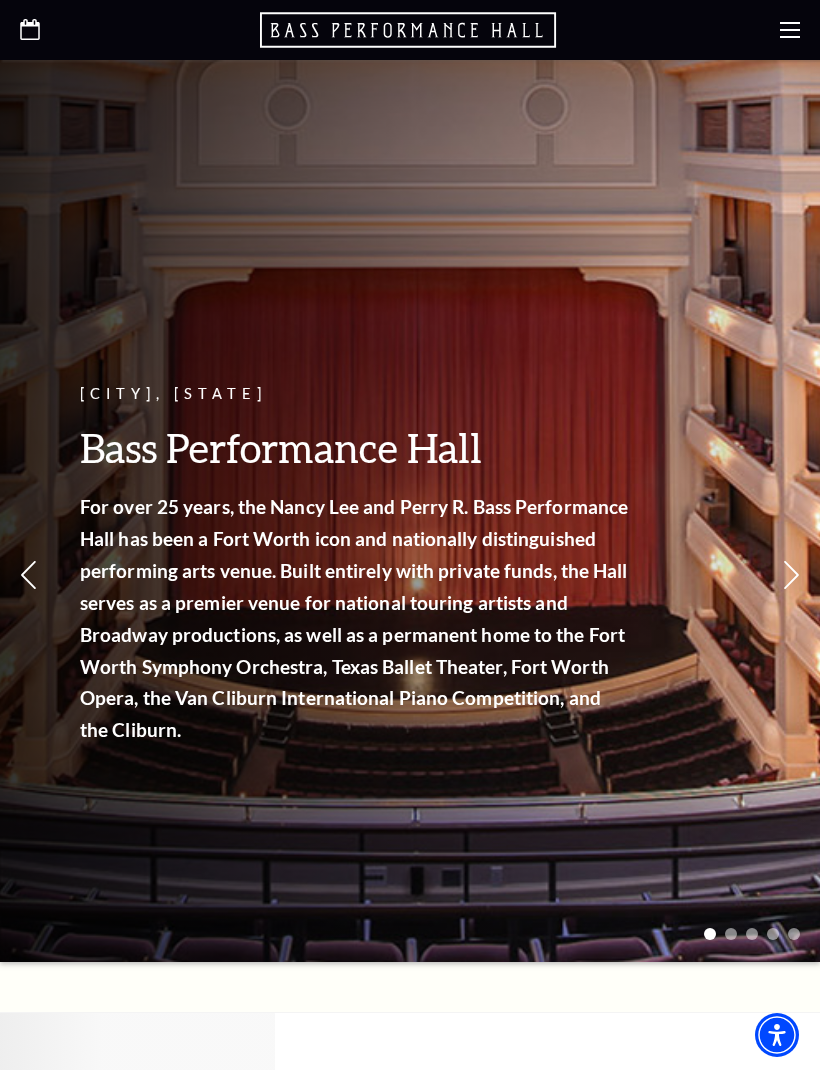 click 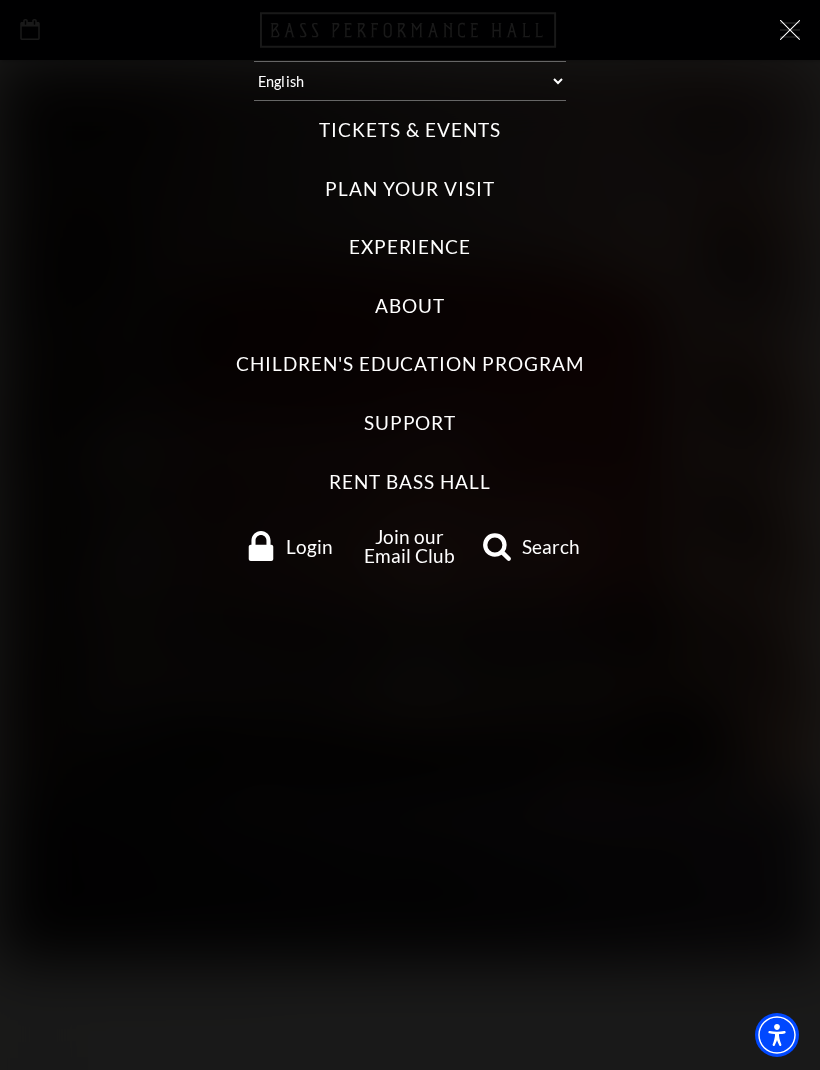 click on "Tickets & Events" at bounding box center [409, 130] 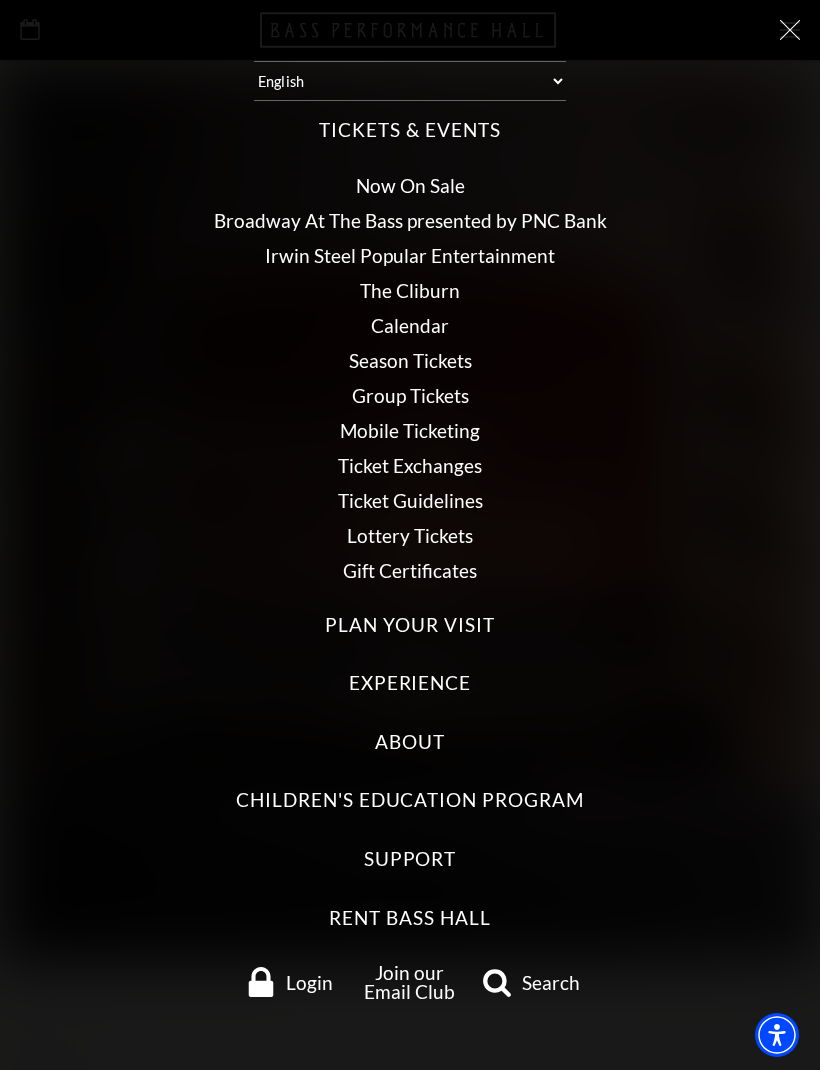 click on "Now On Sale" at bounding box center [410, 185] 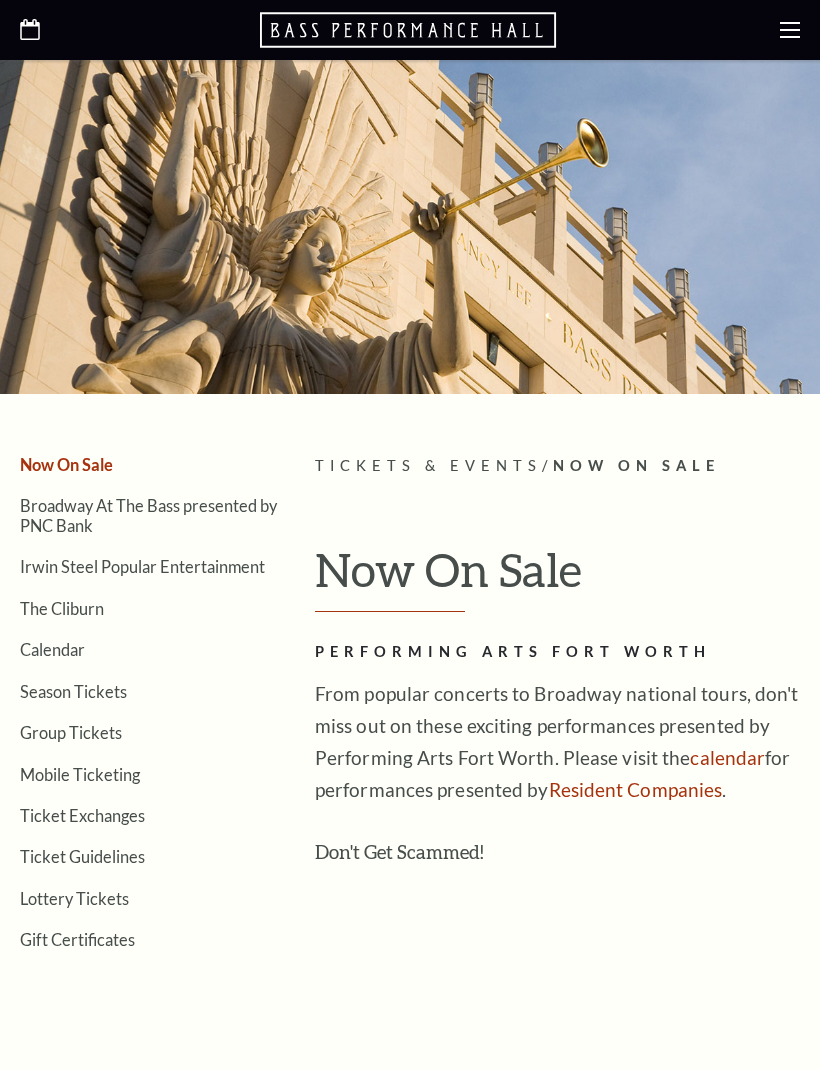 scroll, scrollTop: 0, scrollLeft: 0, axis: both 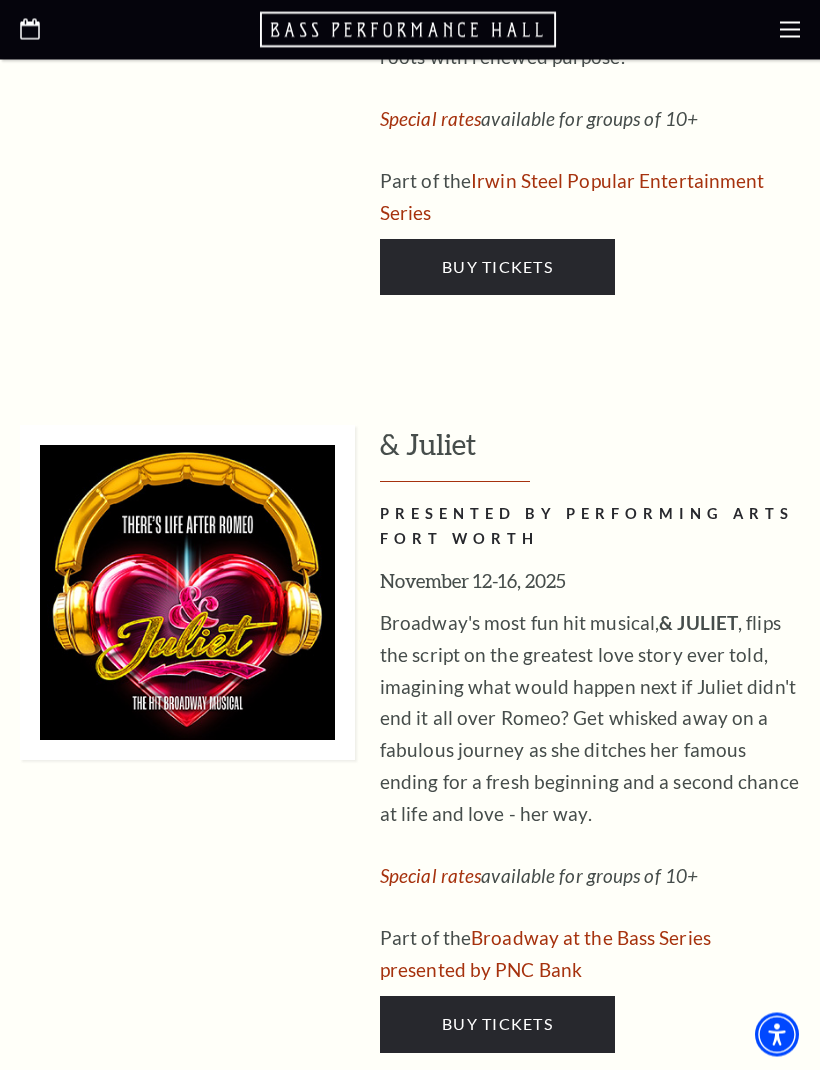 click on "Buy Tickets" at bounding box center (497, 1025) 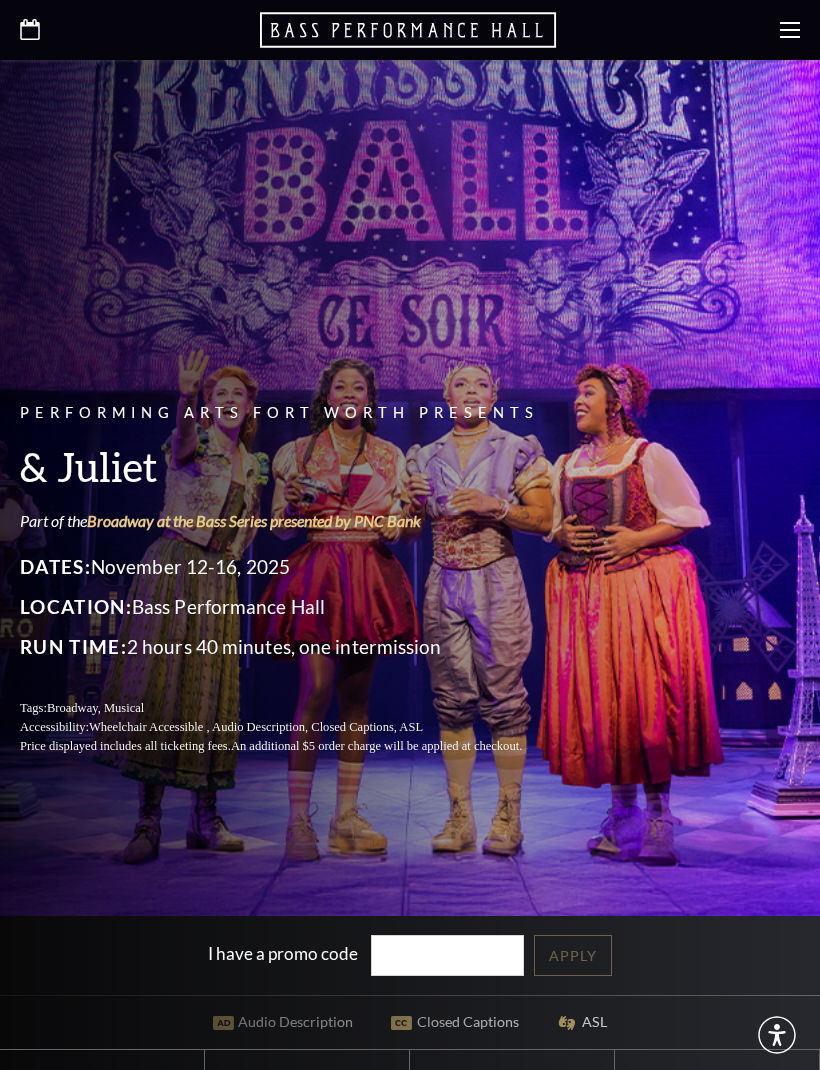 scroll, scrollTop: 0, scrollLeft: 0, axis: both 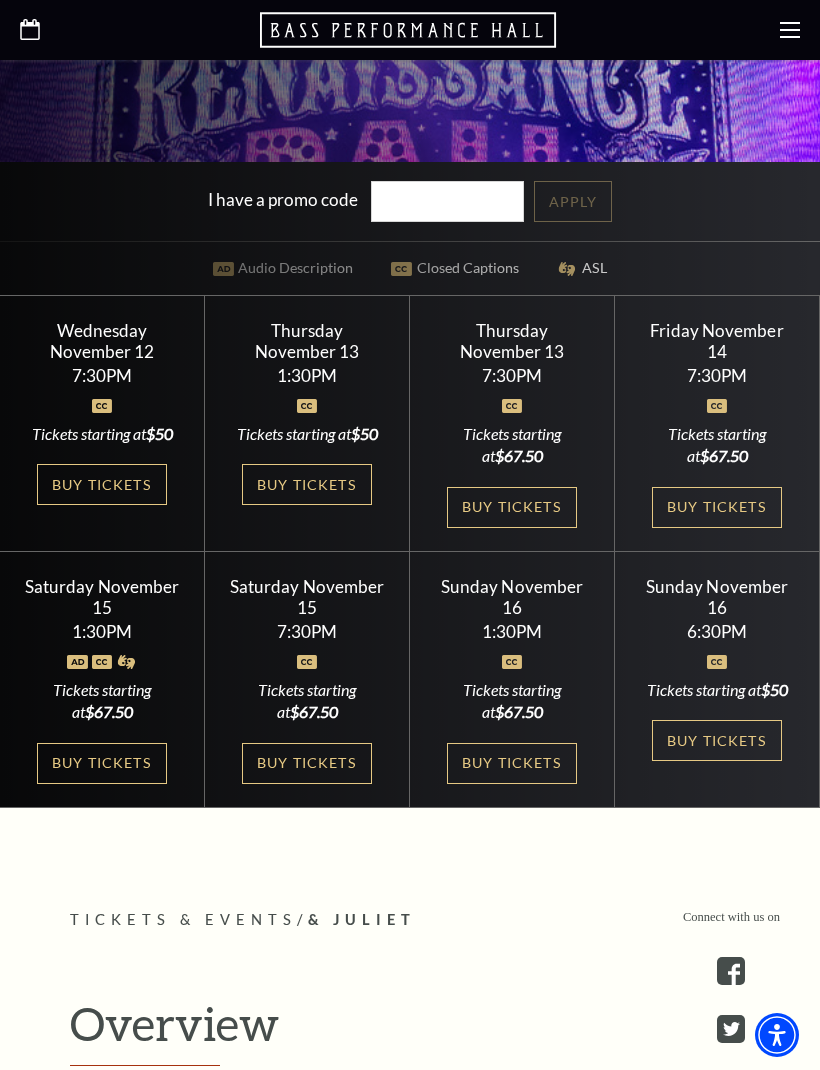 click on "Buy Tickets" at bounding box center [717, 507] 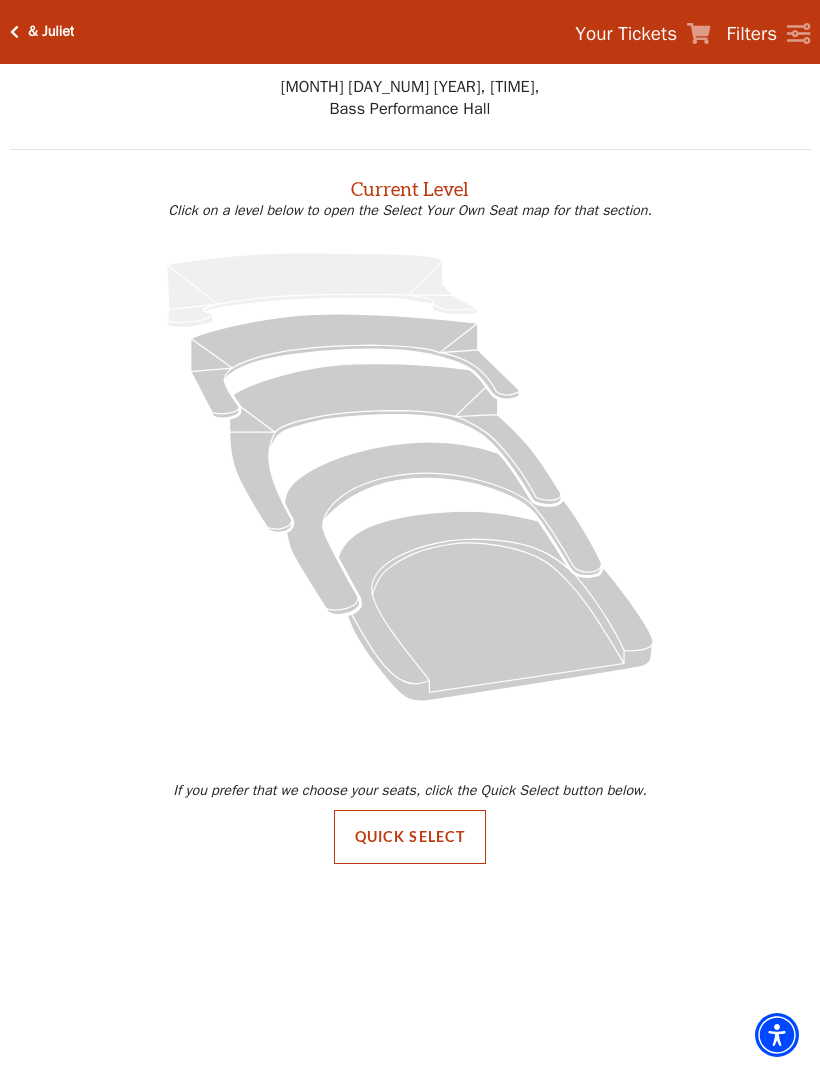scroll, scrollTop: 0, scrollLeft: 0, axis: both 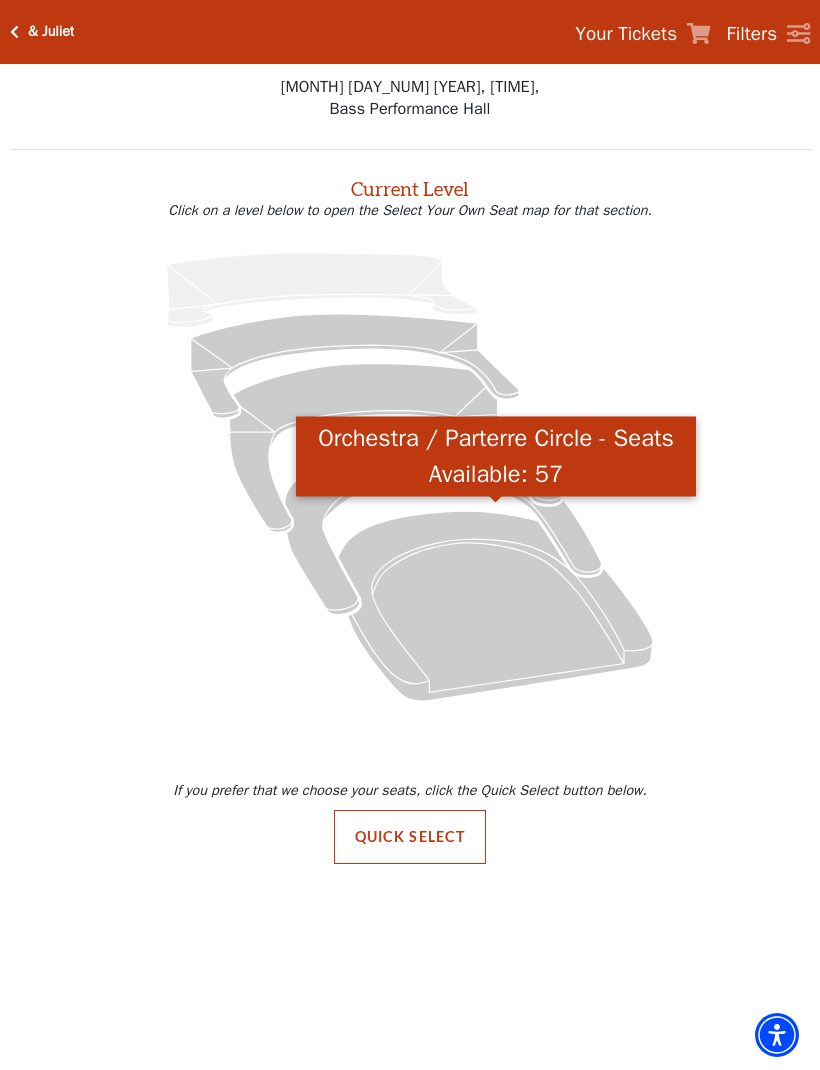 click 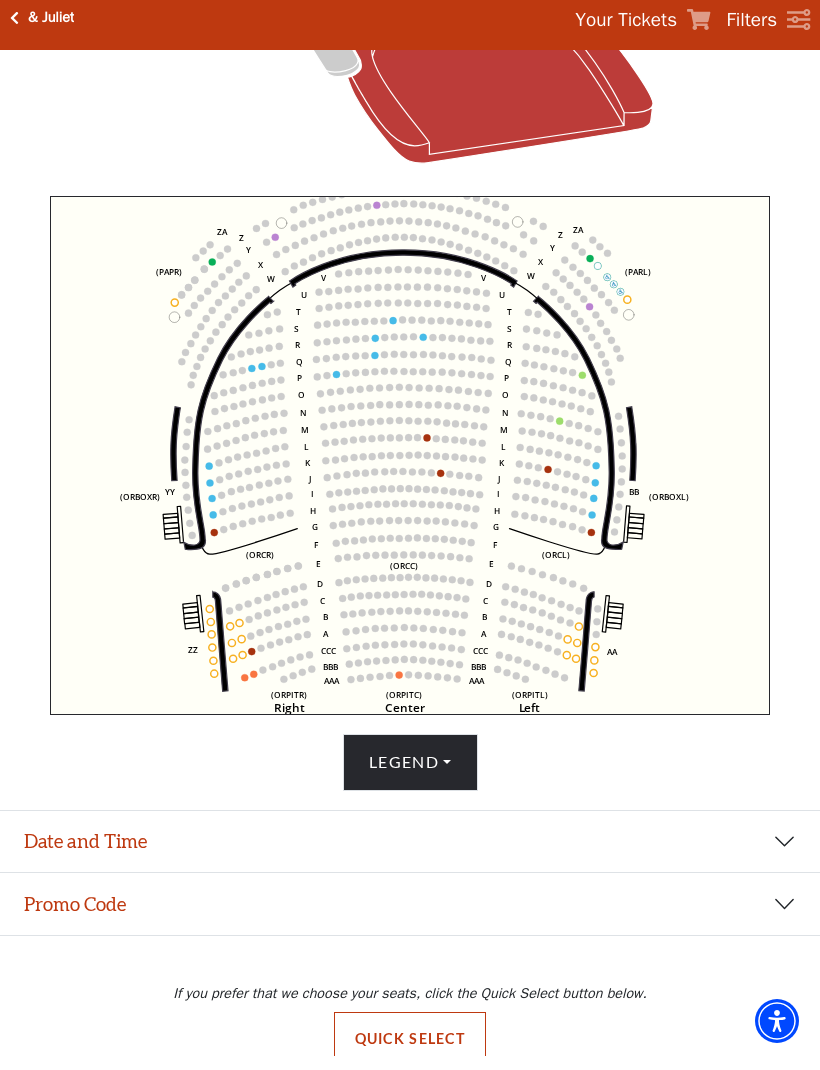 scroll, scrollTop: 557, scrollLeft: 0, axis: vertical 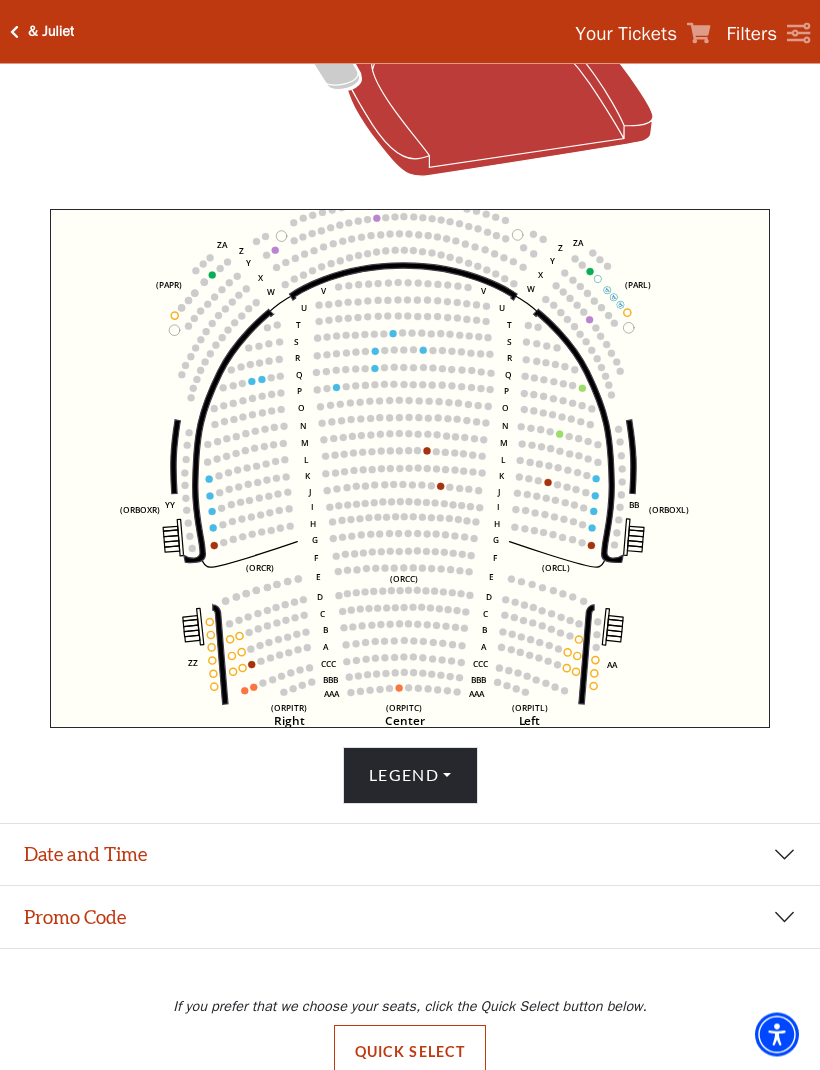 click 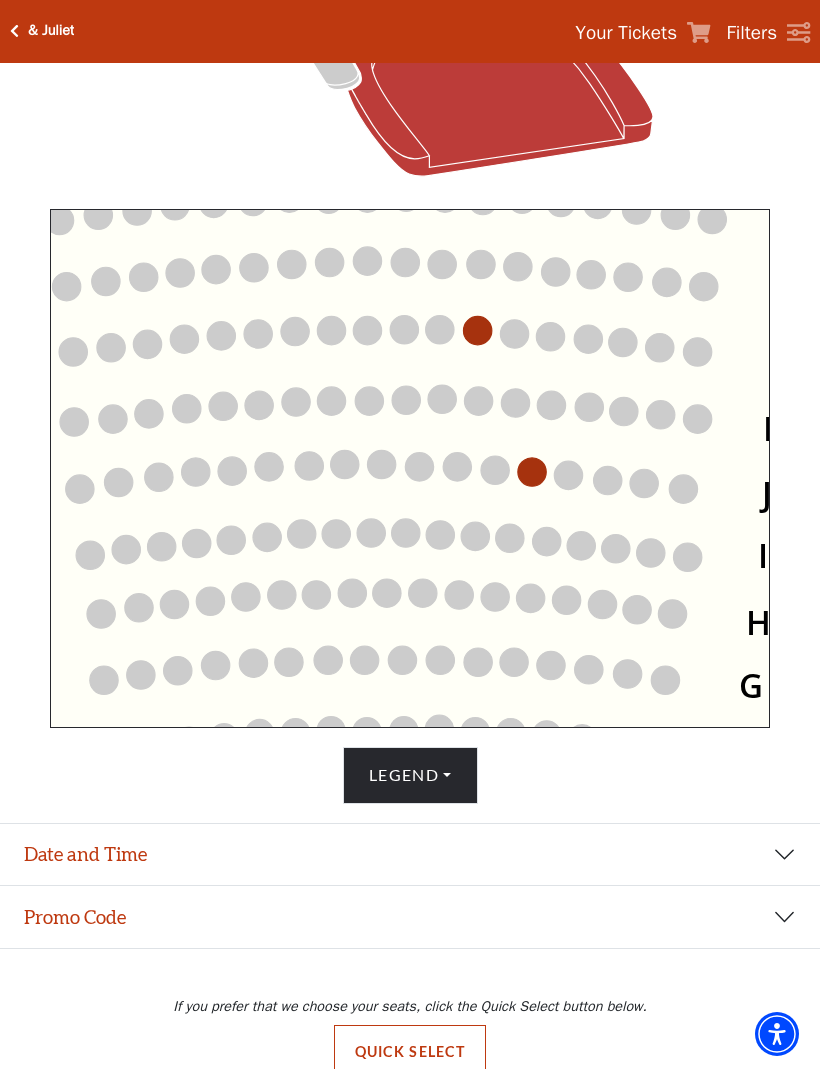 click 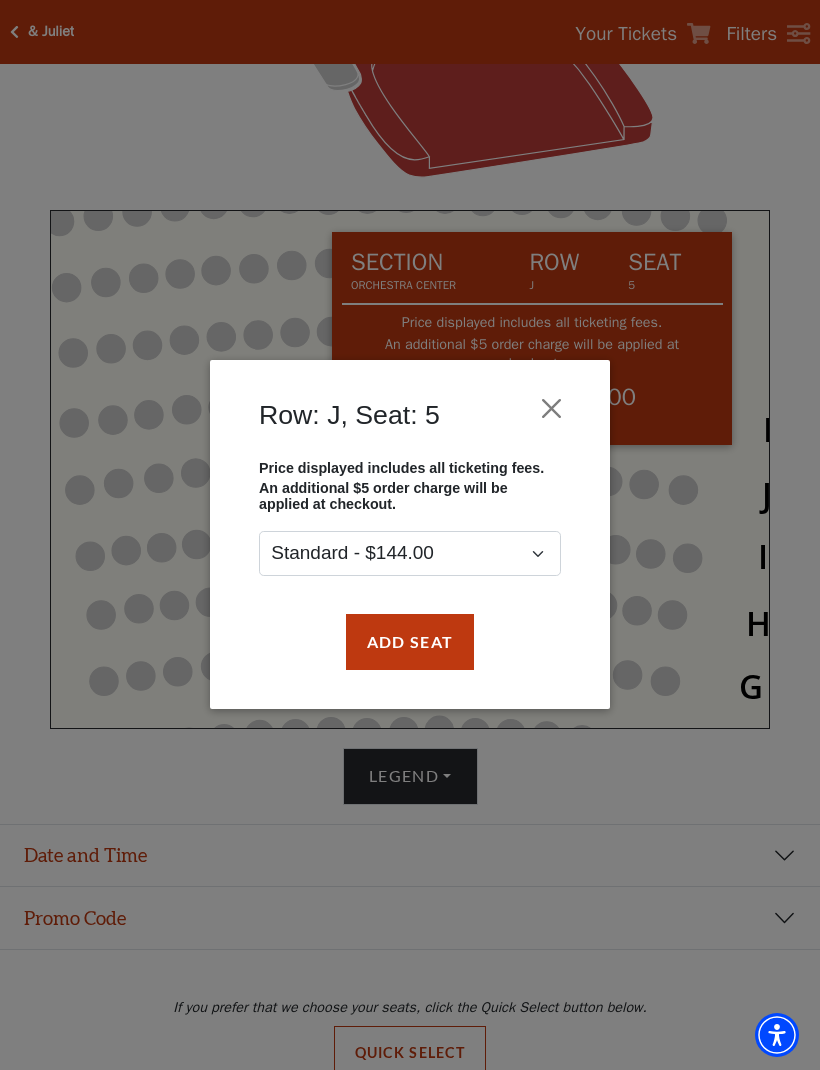 click on "Row: J, Seat: 5" at bounding box center (410, 420) 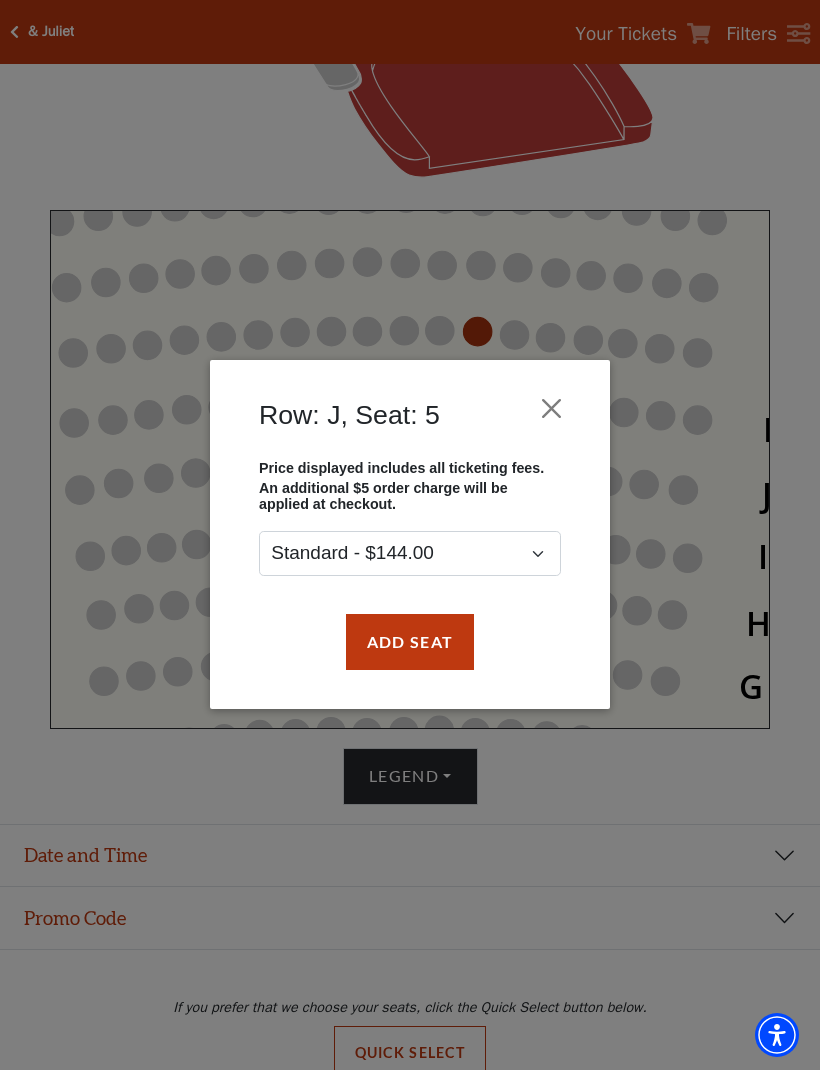 click at bounding box center [552, 409] 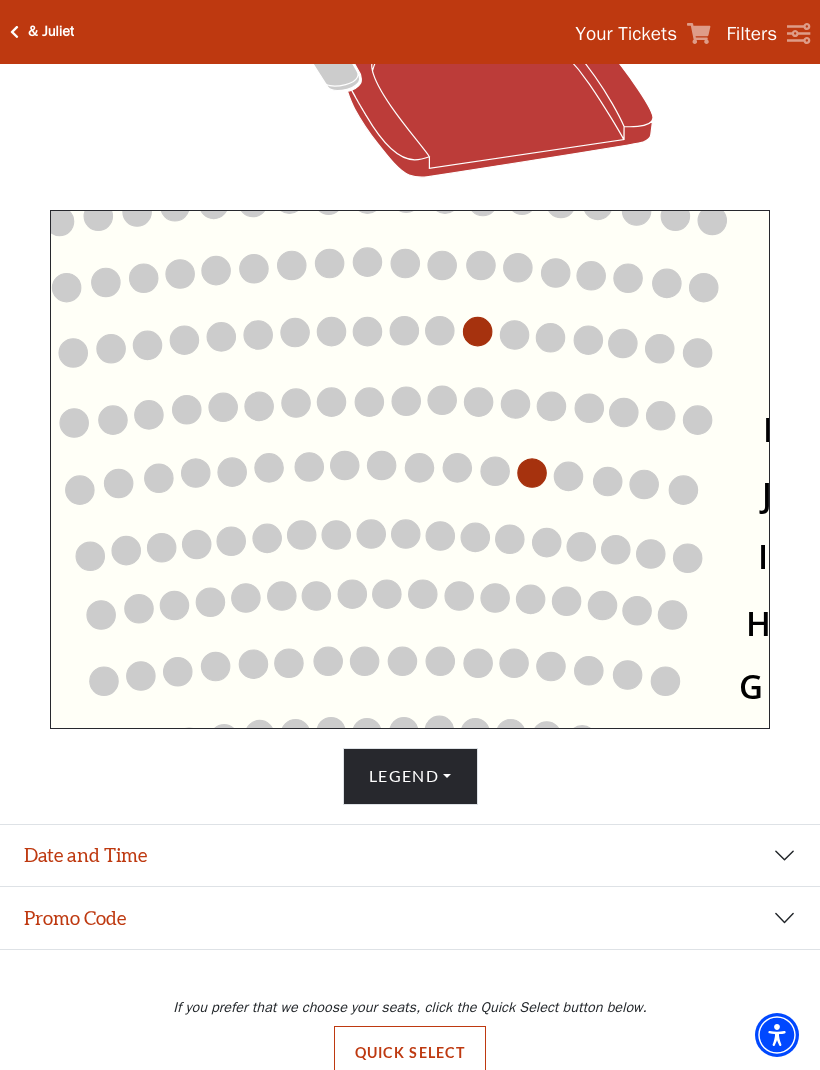 click 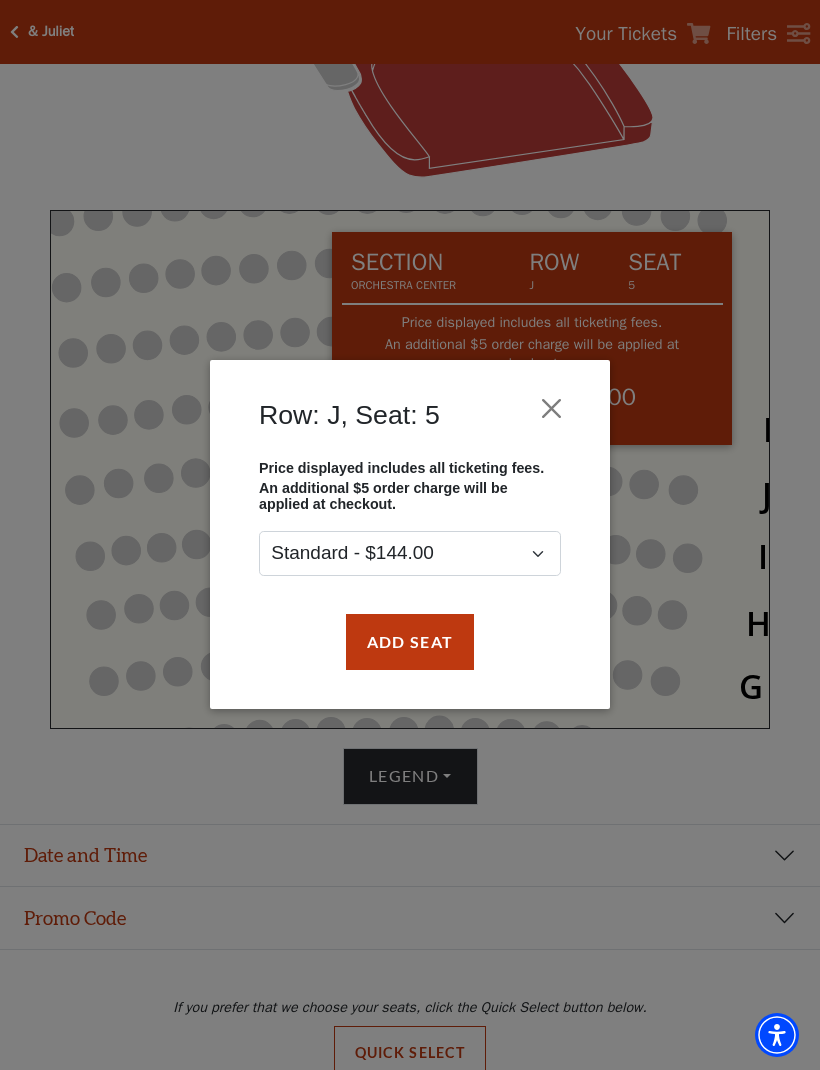 click at bounding box center (552, 409) 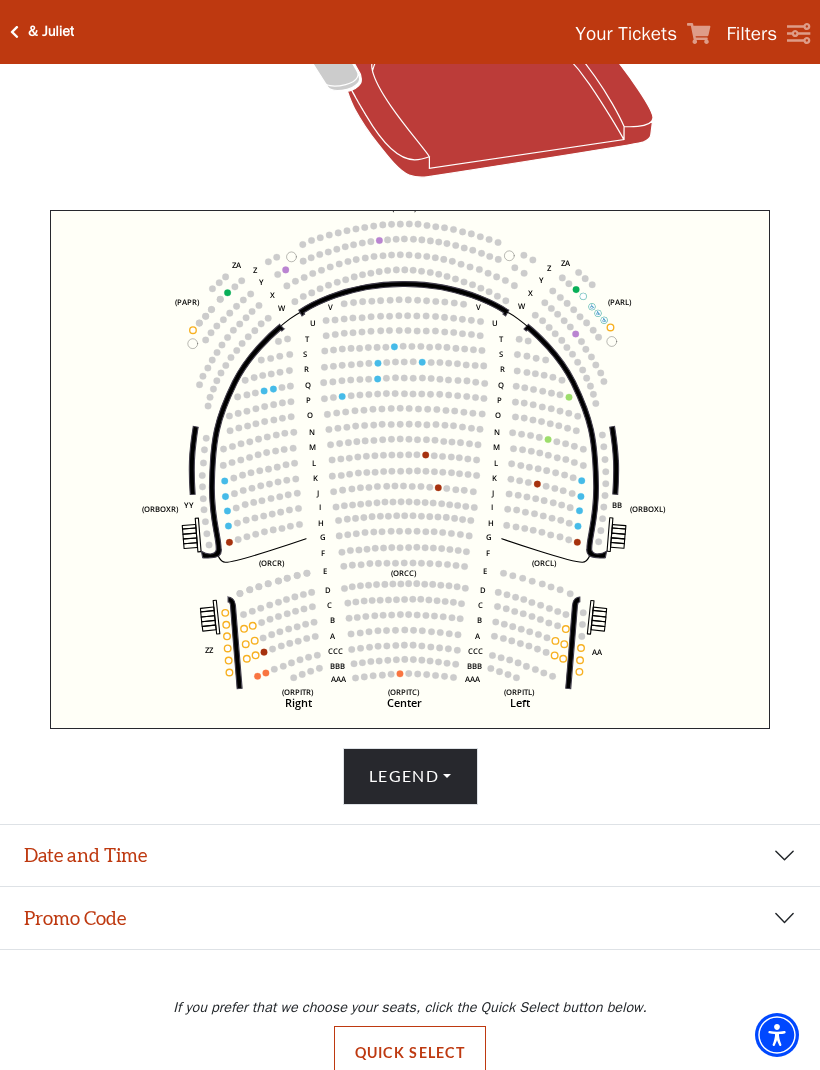click on "Legend" at bounding box center [410, 776] 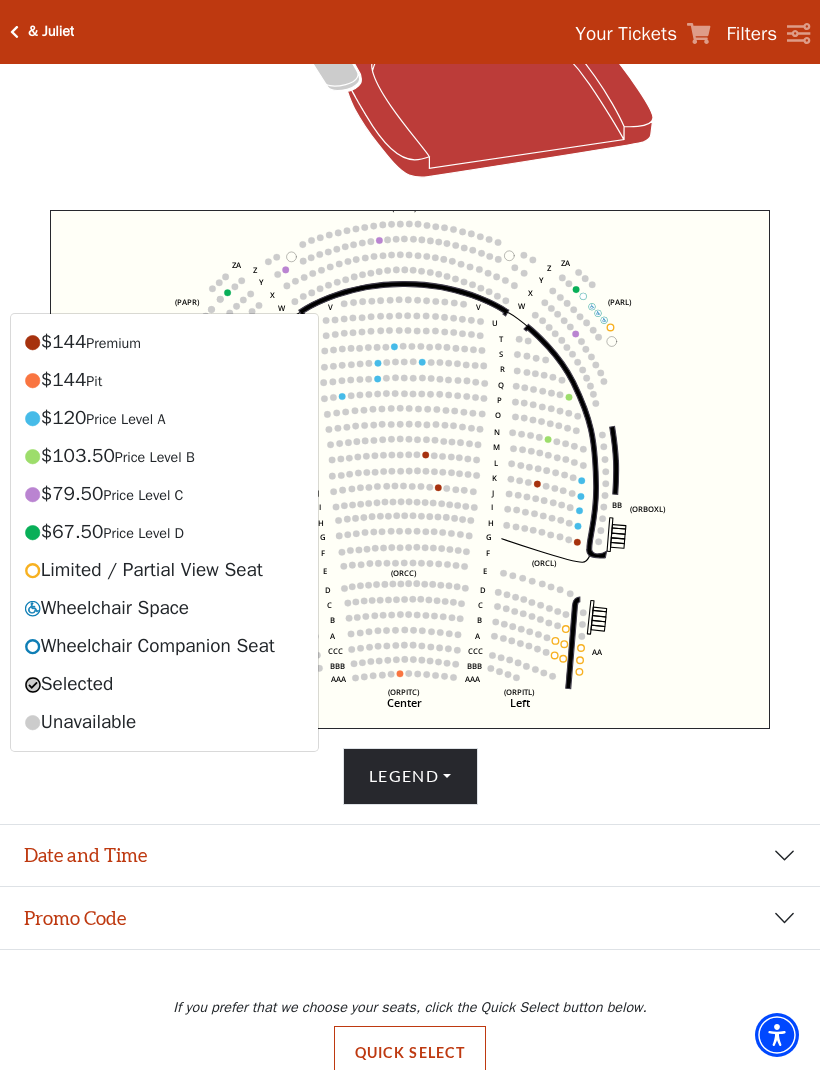 click on "Legend
$144  Premium  $144  Pit  $120  Price Level A  $103.50  Price Level B  $79.50  Price Level C  $67.50  Price Level D    Limited / Partial View Seat
Wheelchair Space
Wheelchair Companion Seat
Selected
Unavailable" at bounding box center [410, 776] 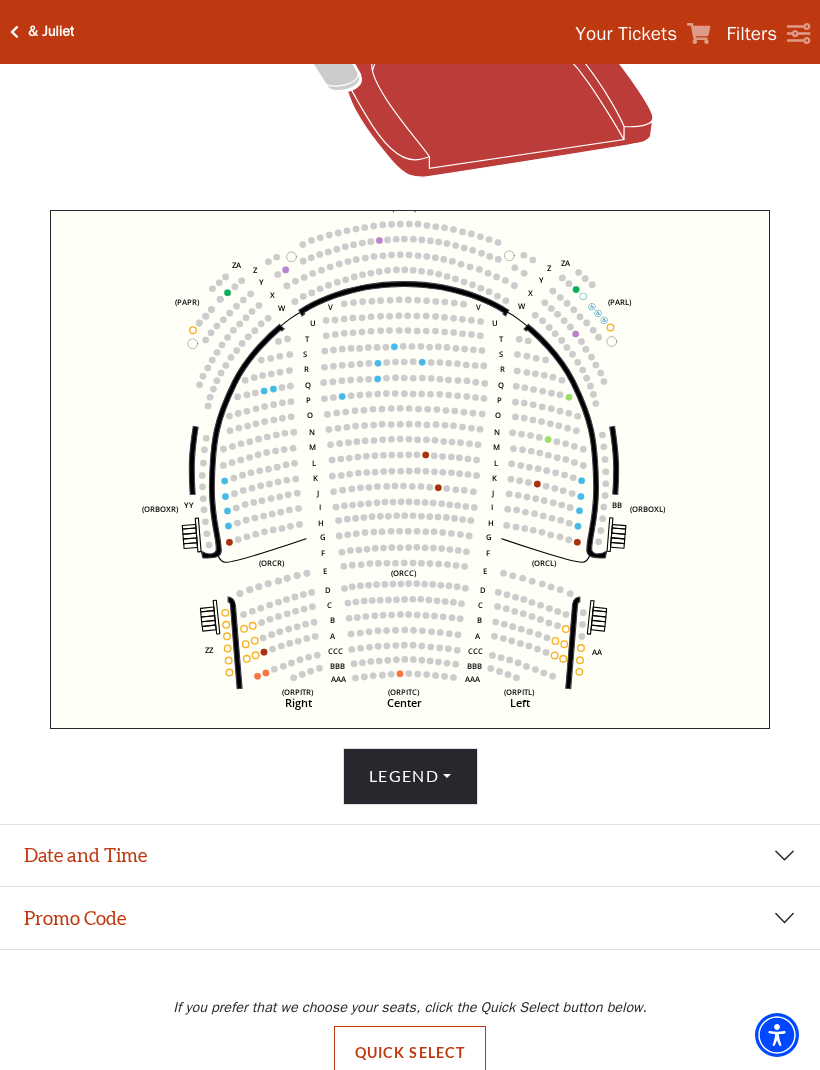 click on "Legend" at bounding box center (410, 776) 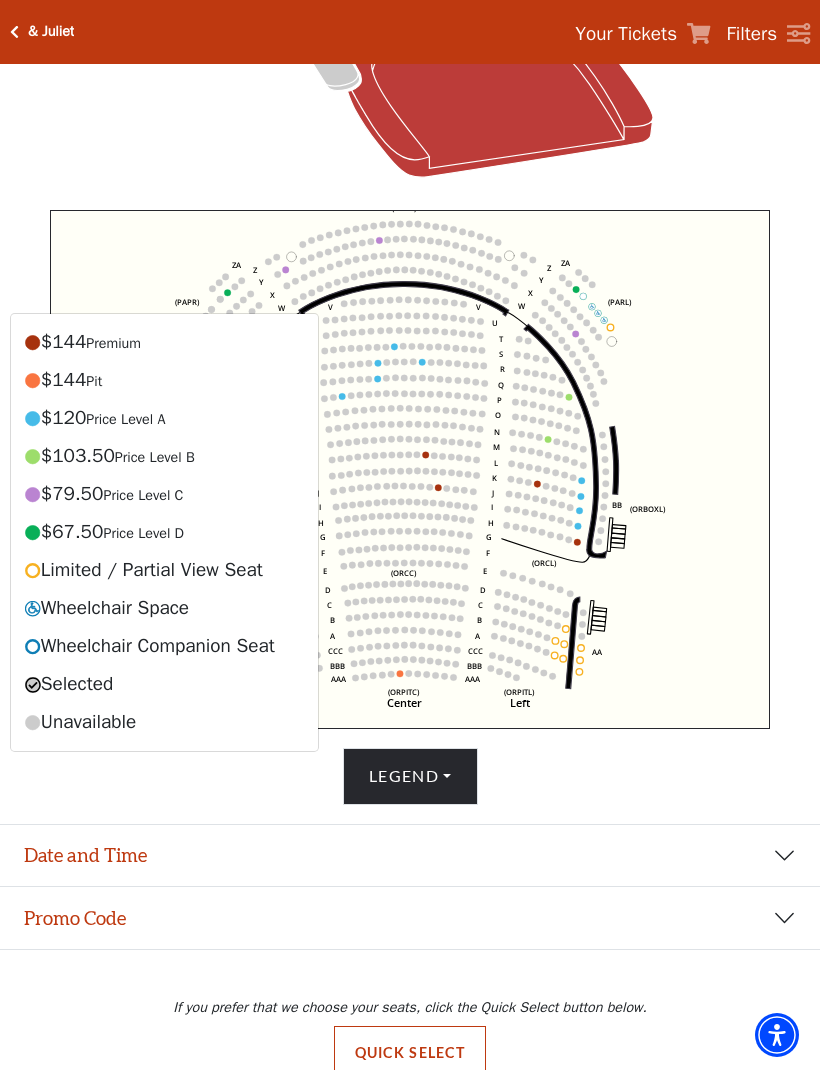 click on "$67.50  Price Level D" at bounding box center [164, 532] 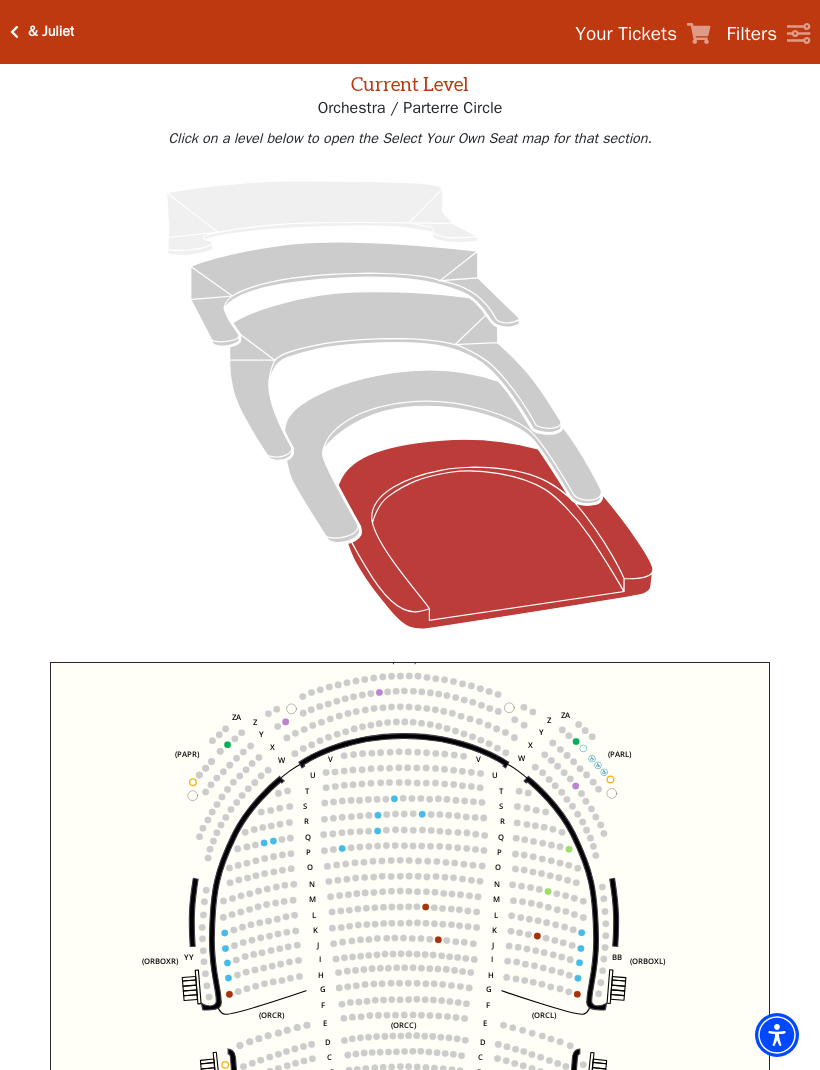 scroll, scrollTop: 0, scrollLeft: 0, axis: both 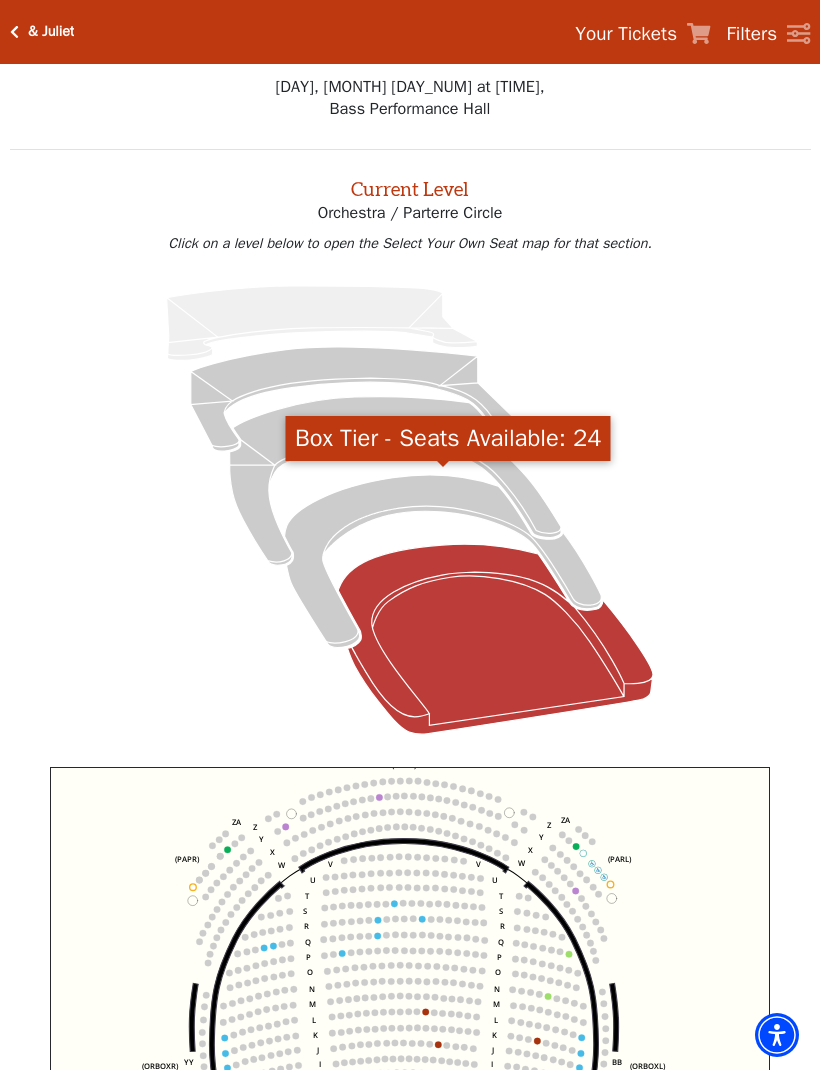 click 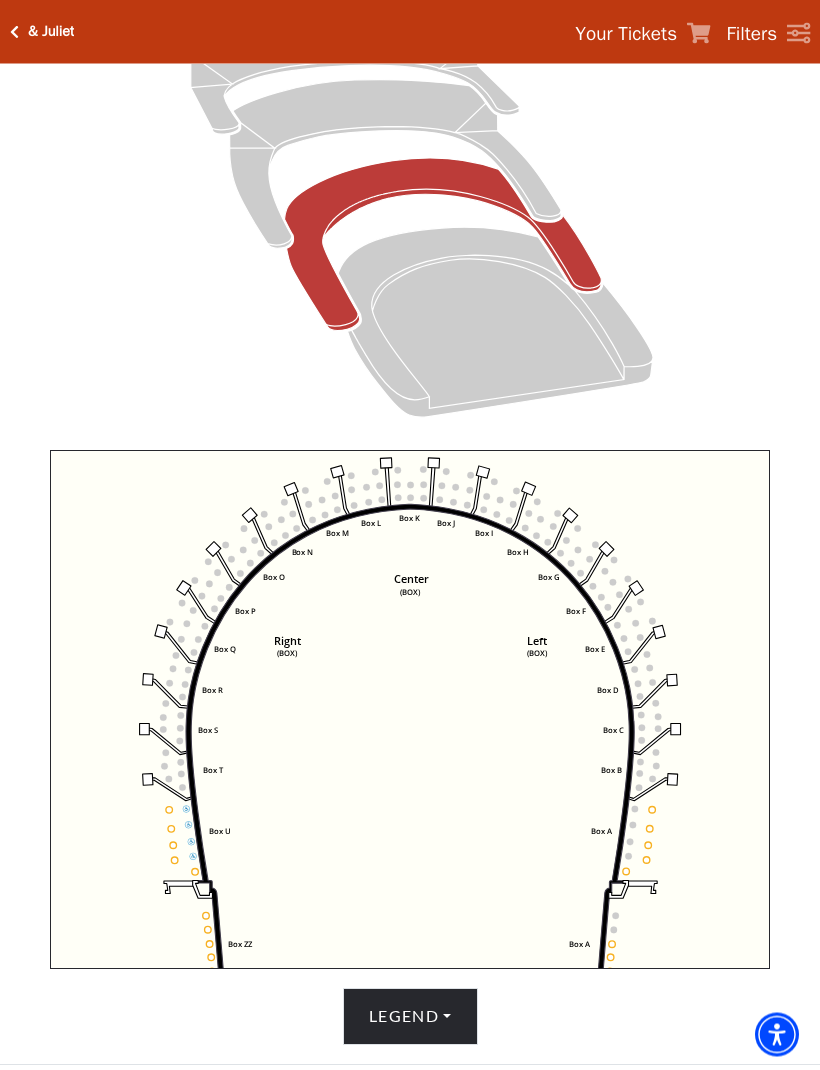 scroll, scrollTop: 319, scrollLeft: 0, axis: vertical 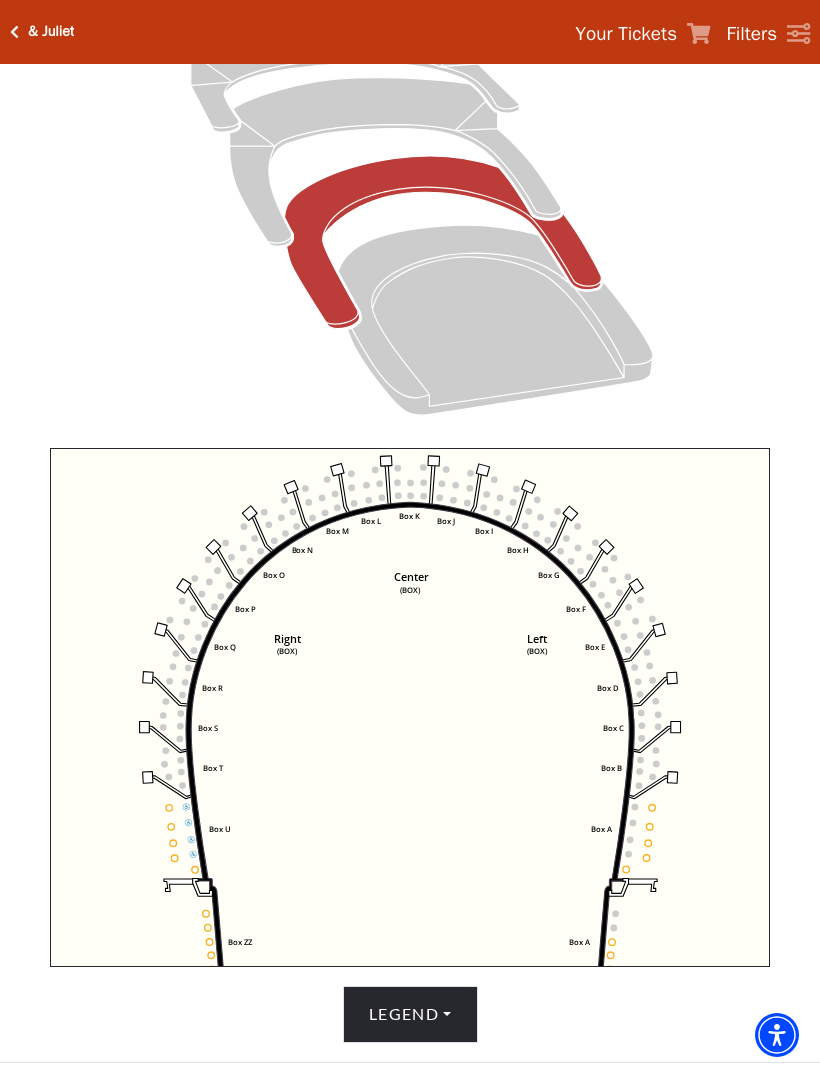 click 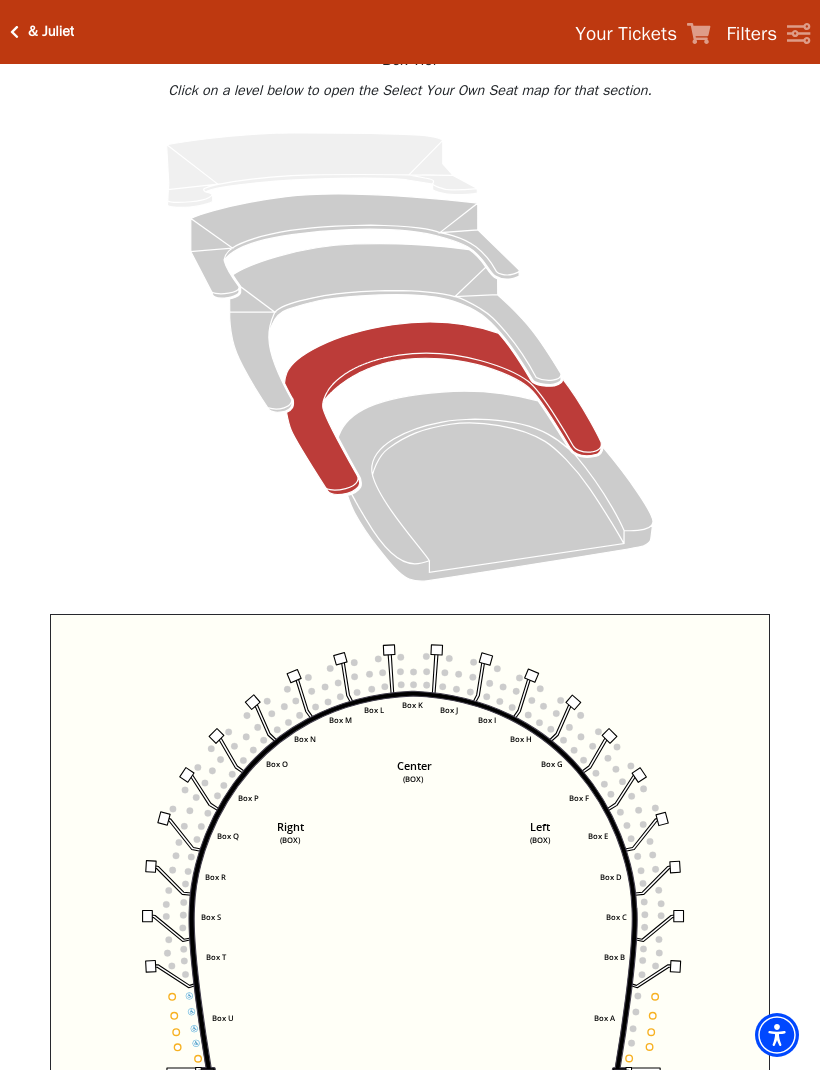 scroll, scrollTop: 128, scrollLeft: 0, axis: vertical 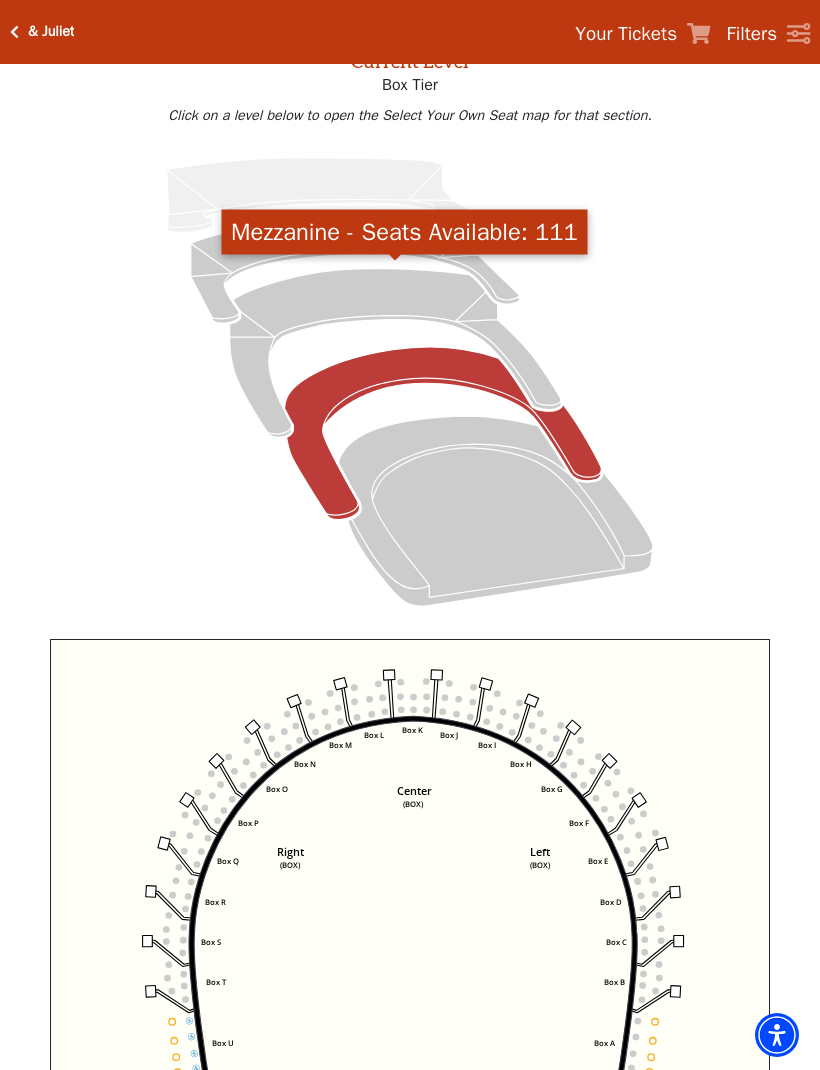 click 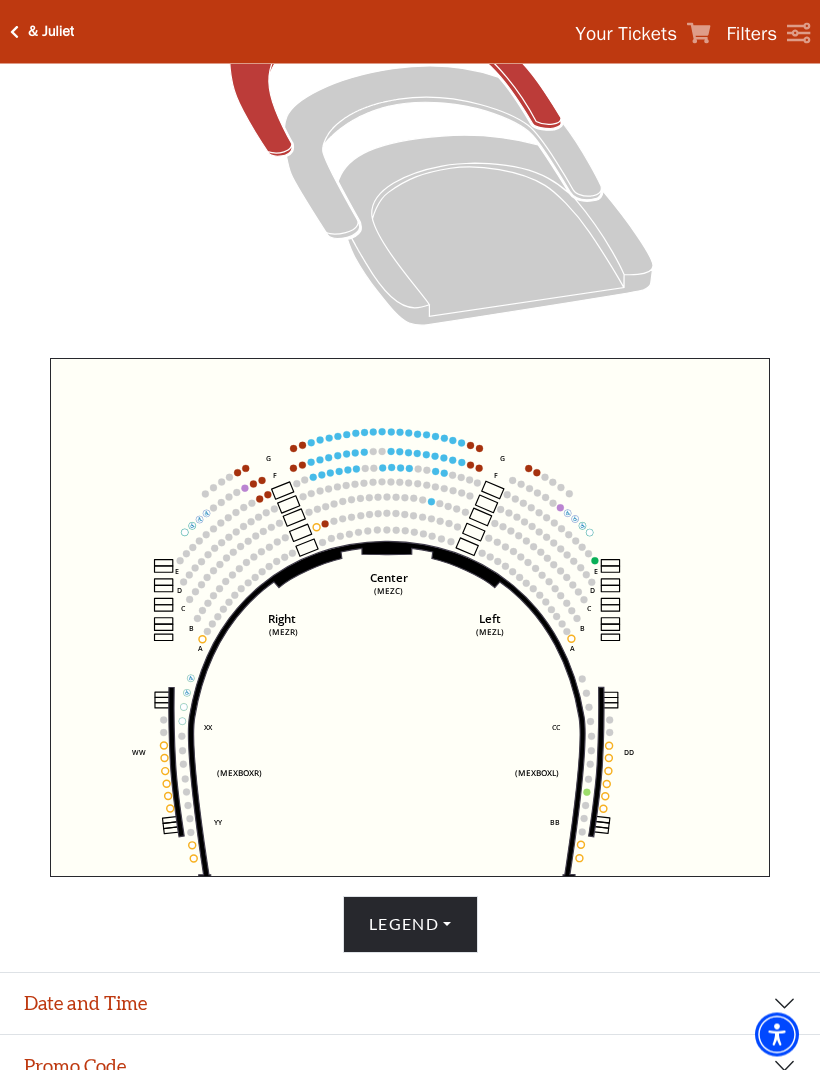 scroll, scrollTop: 409, scrollLeft: 0, axis: vertical 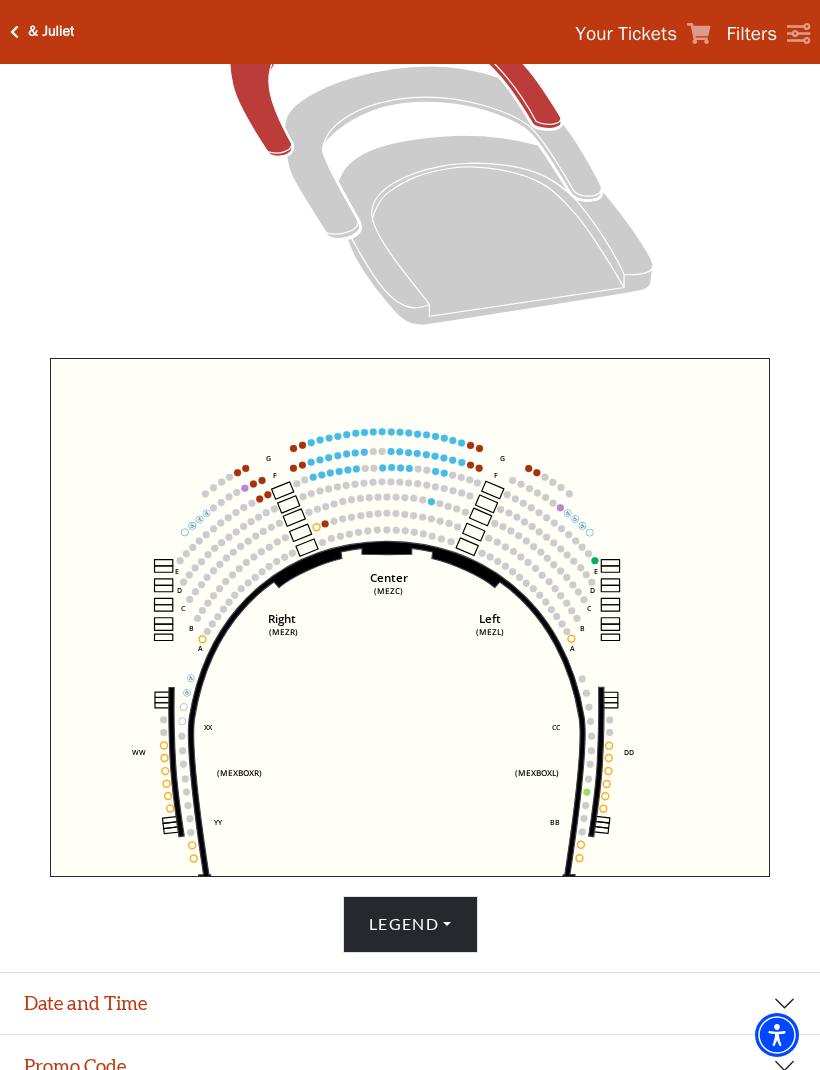 click at bounding box center [14, 32] 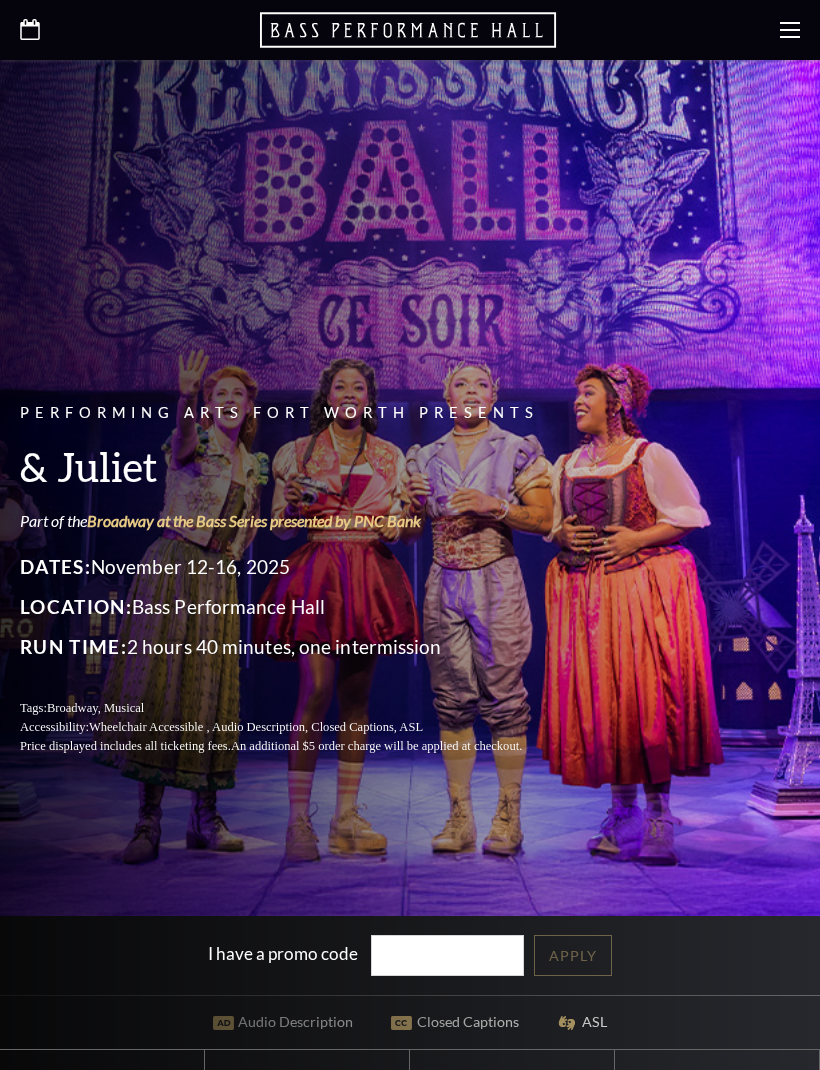 scroll, scrollTop: 0, scrollLeft: 0, axis: both 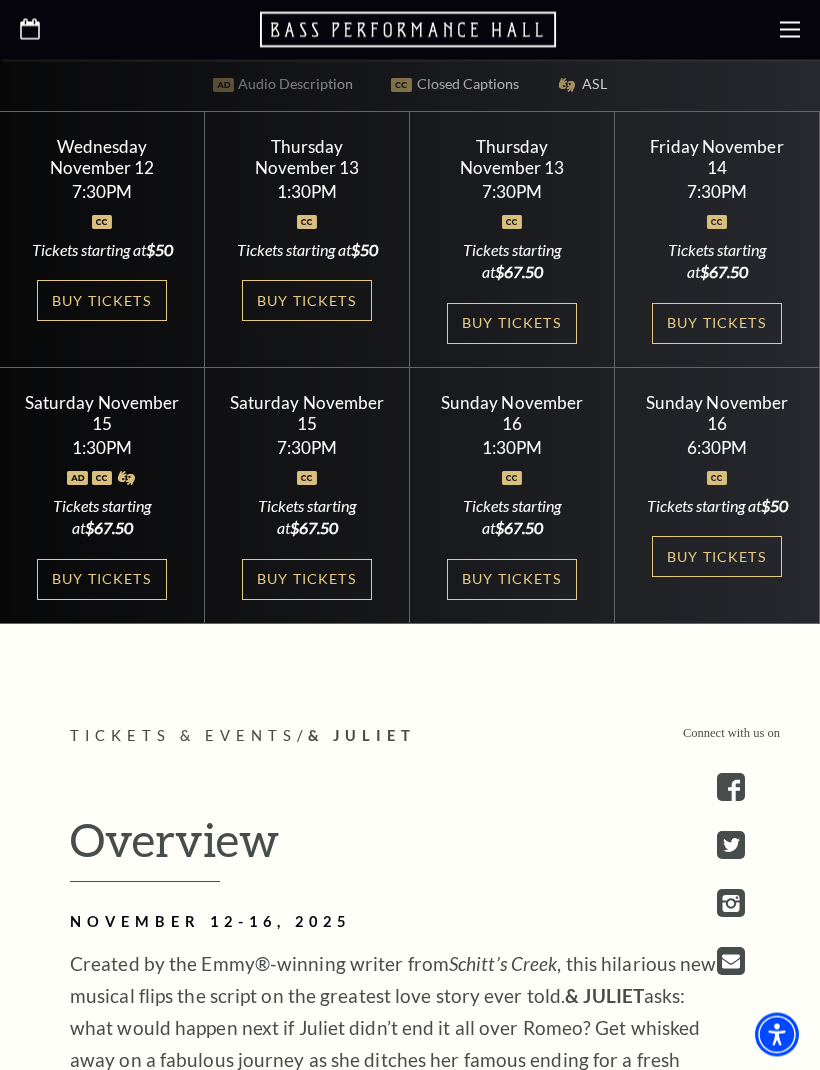 click on "Buy Tickets" at bounding box center [307, 580] 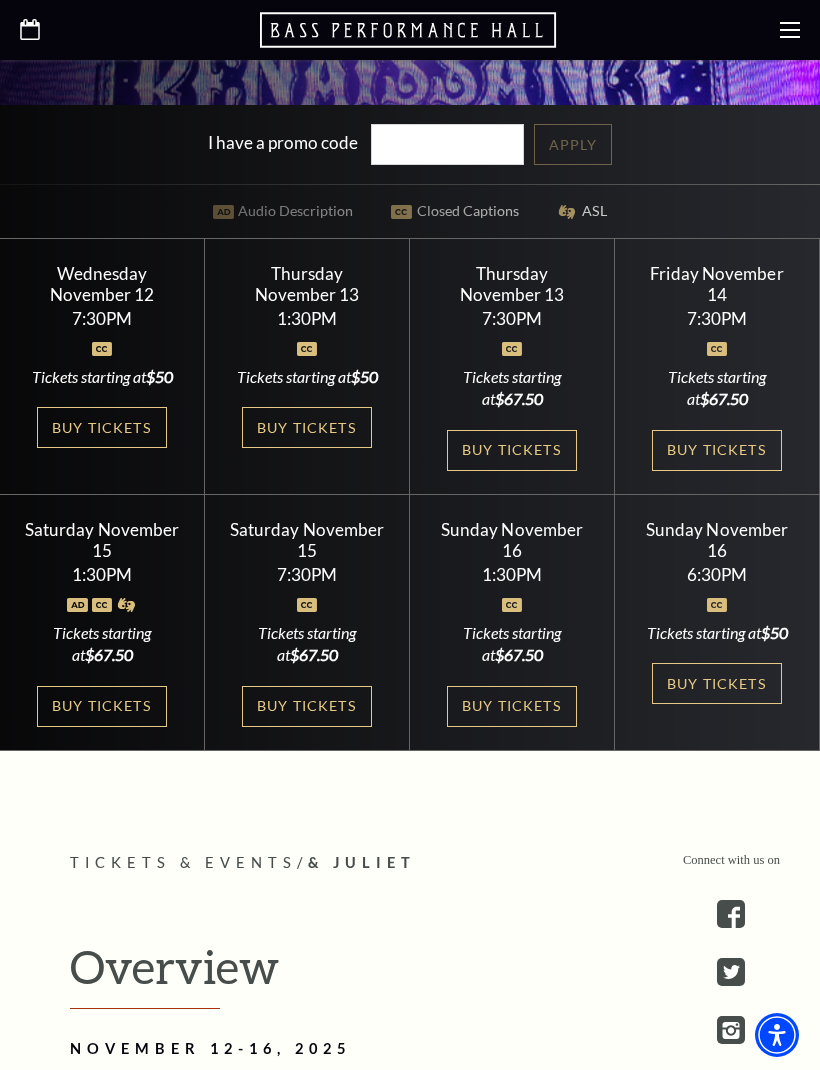 scroll, scrollTop: 809, scrollLeft: 0, axis: vertical 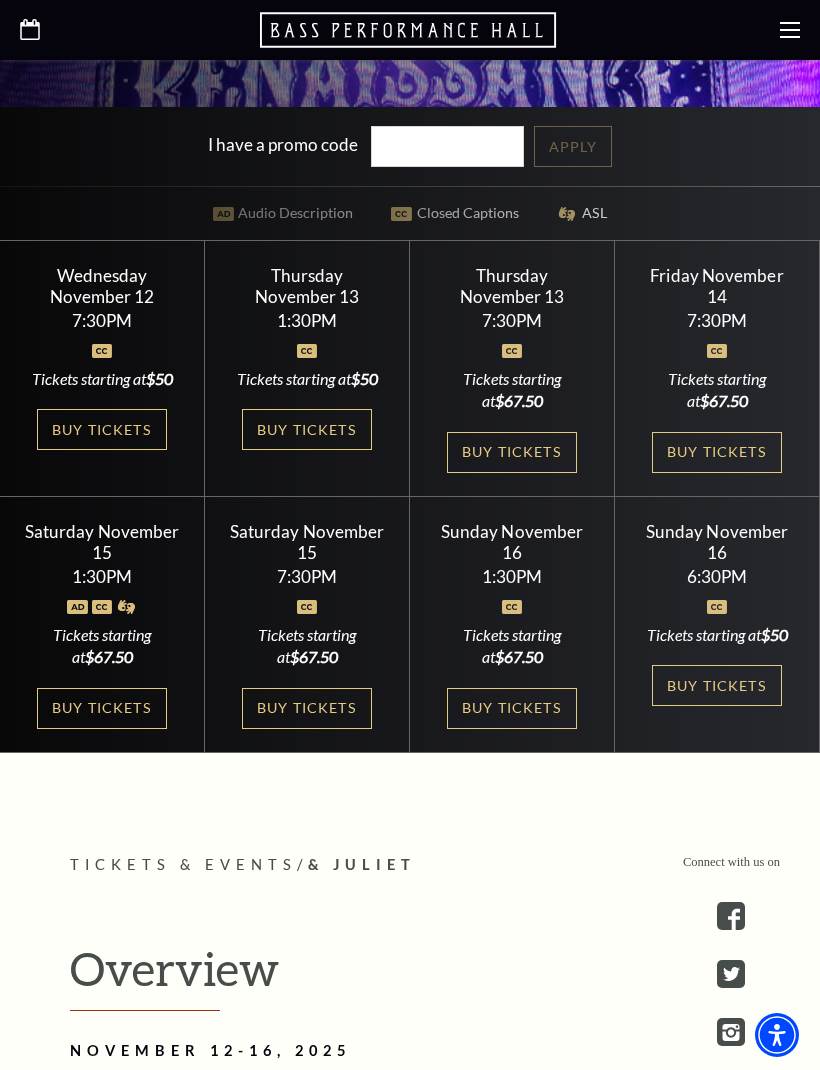 click on "Buy Tickets" at bounding box center [102, 429] 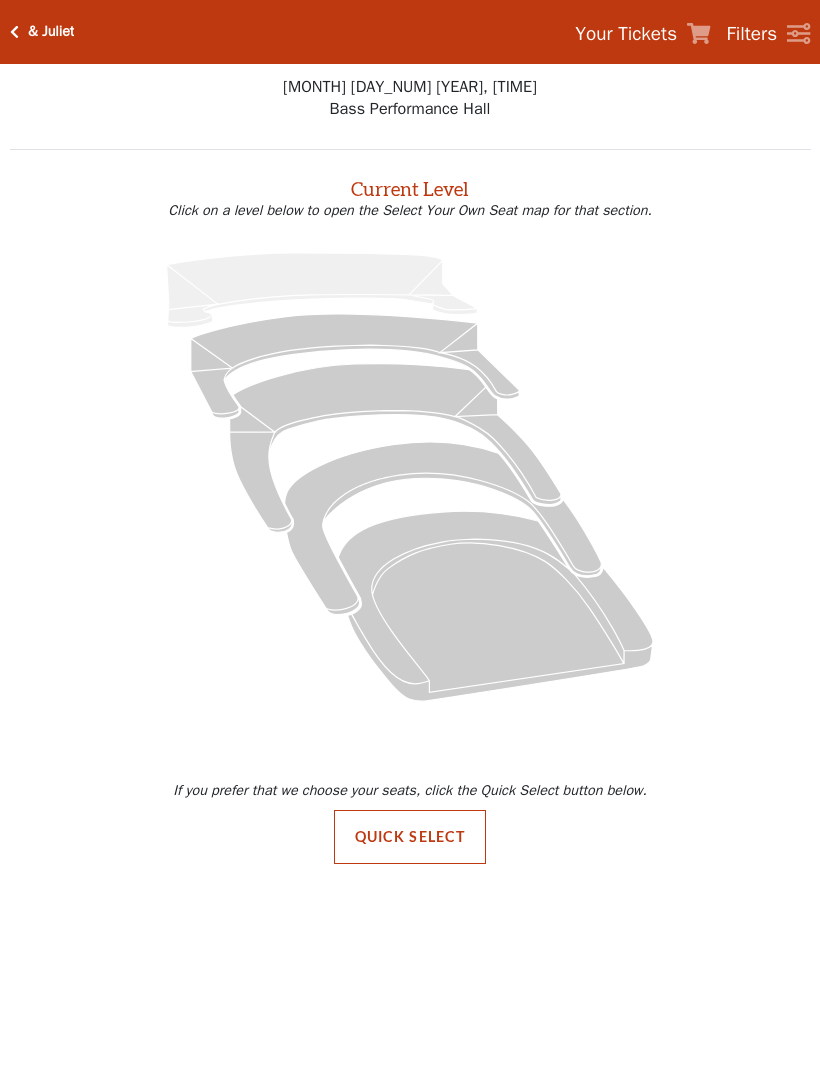 scroll, scrollTop: 0, scrollLeft: 0, axis: both 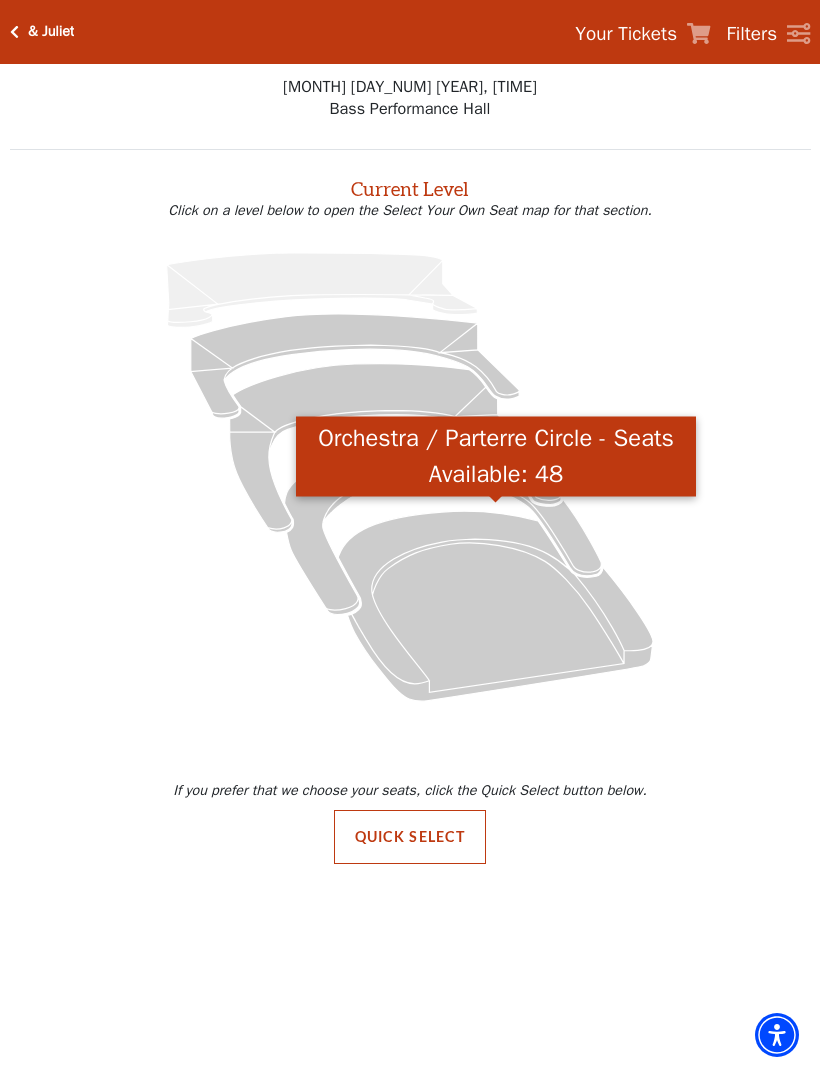 click 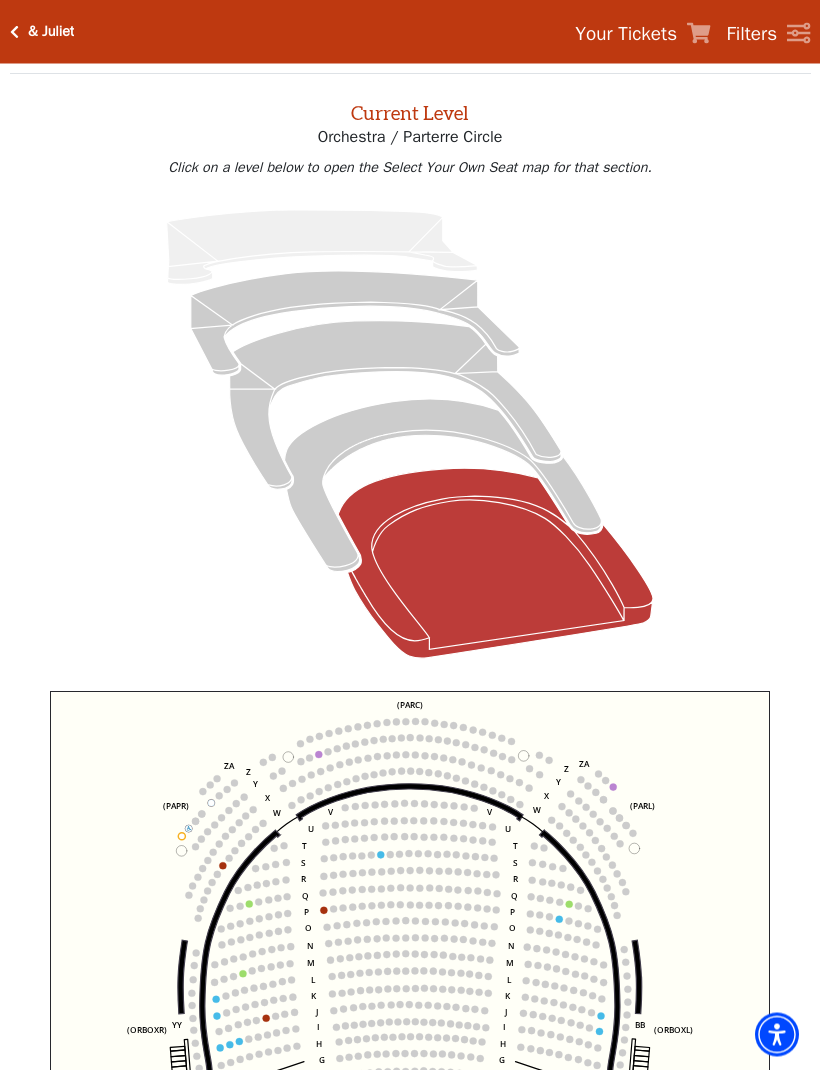 scroll, scrollTop: 76, scrollLeft: 0, axis: vertical 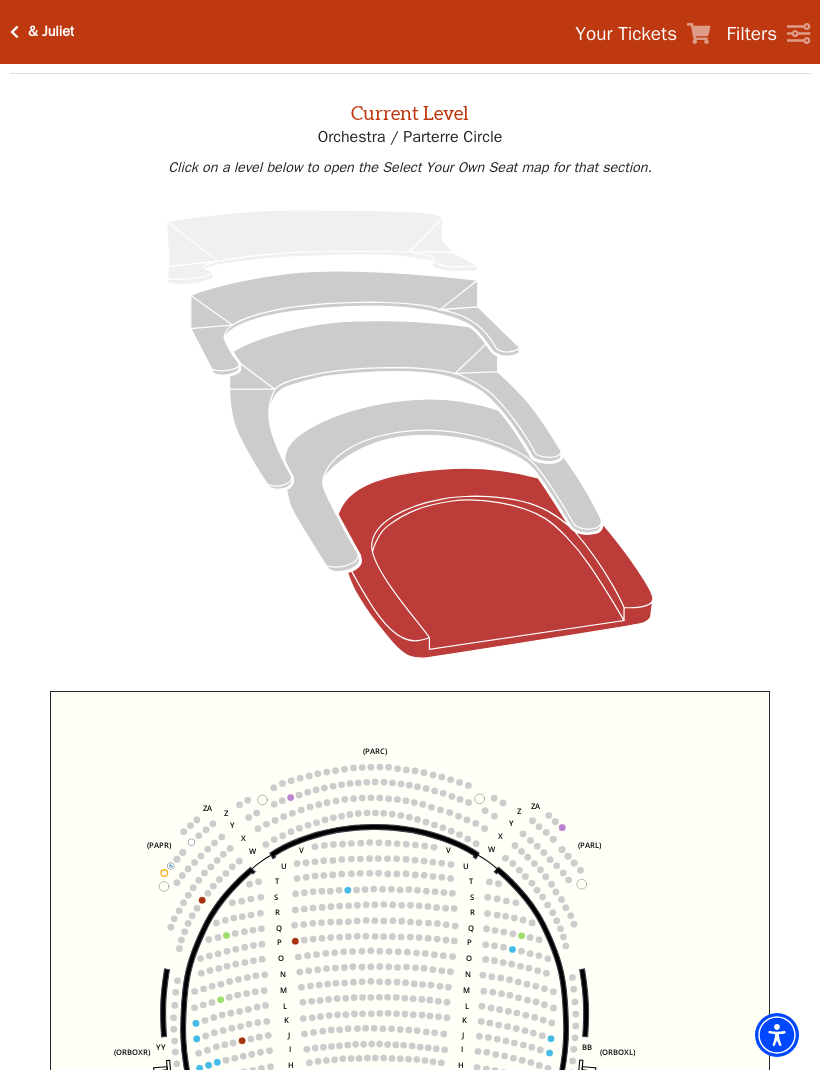 click 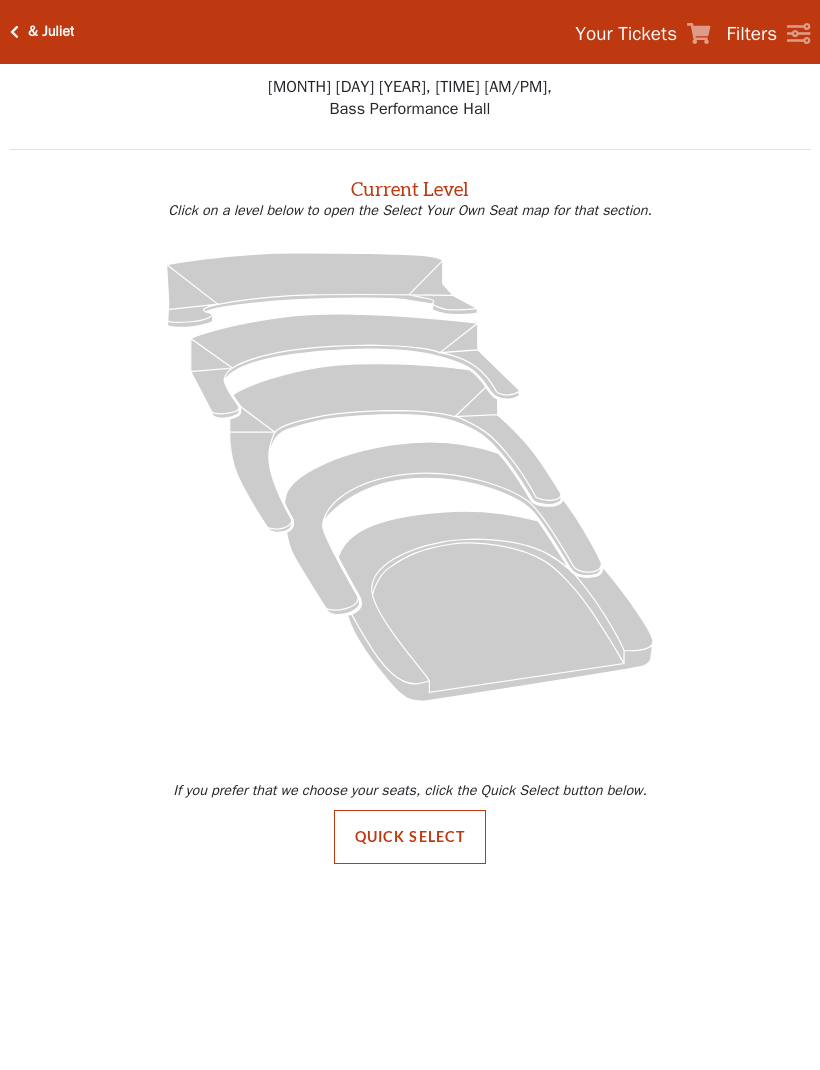scroll, scrollTop: 0, scrollLeft: 0, axis: both 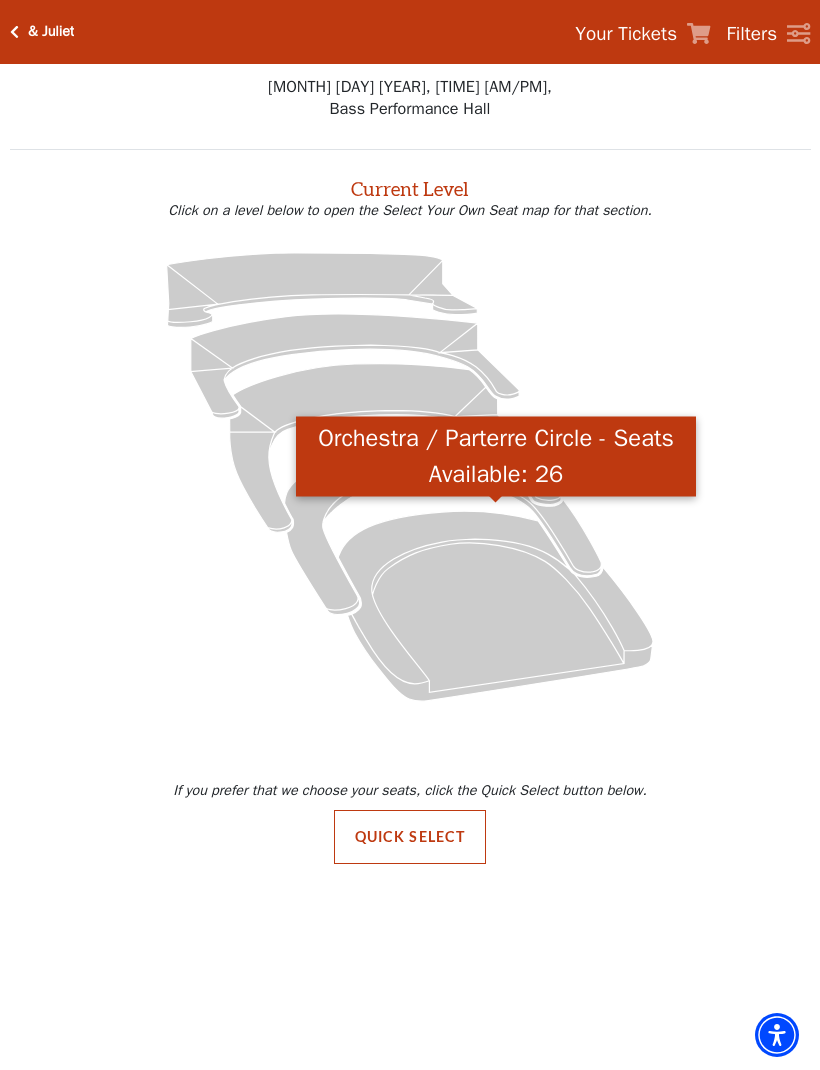click 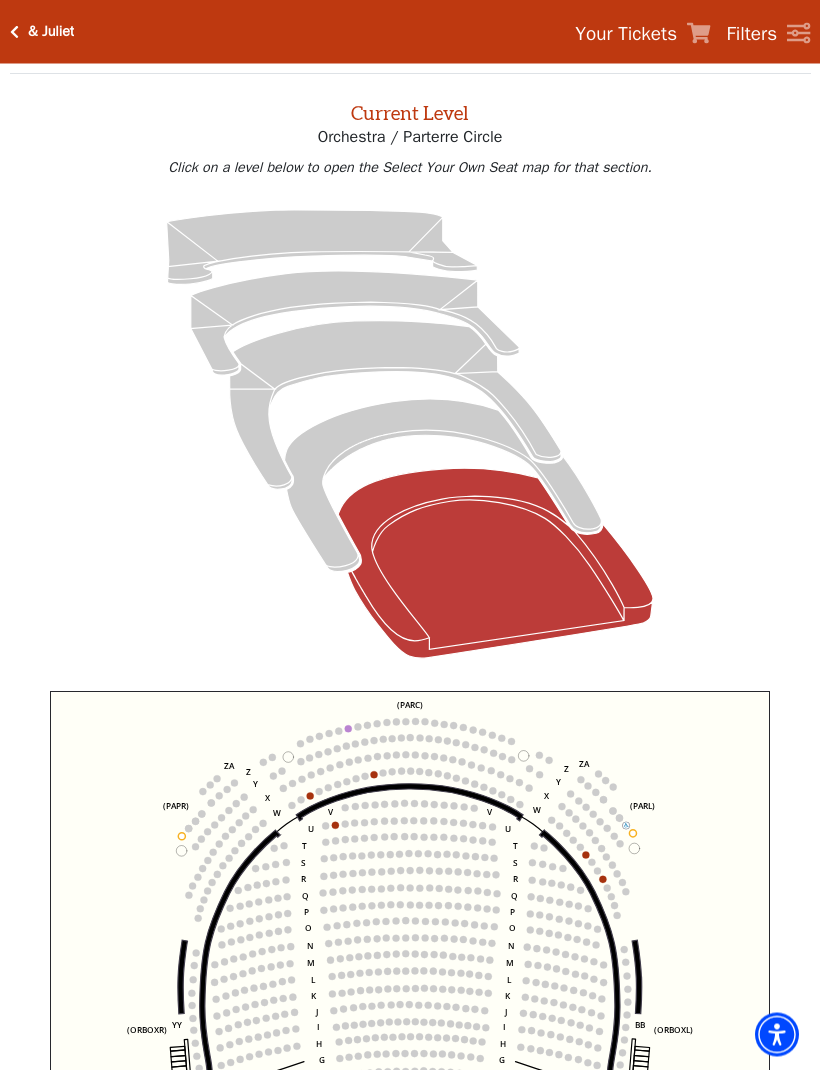 scroll, scrollTop: 76, scrollLeft: 0, axis: vertical 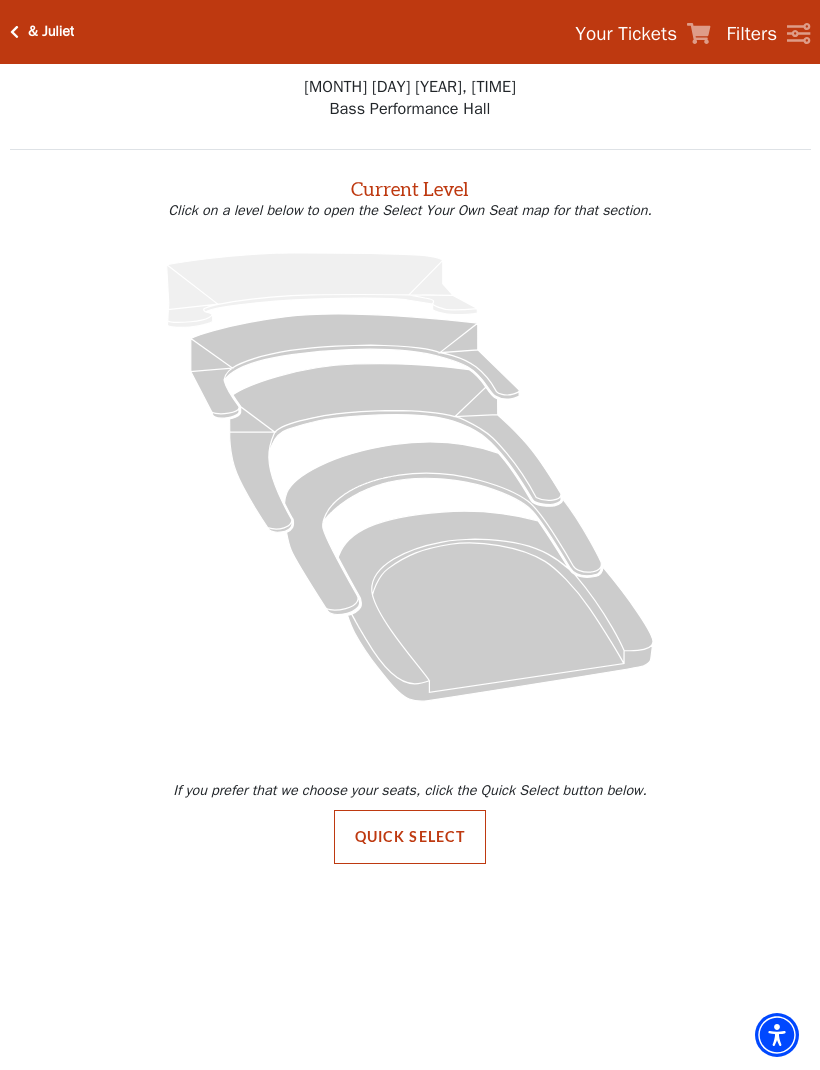 click on "Quick Select" at bounding box center (410, 837) 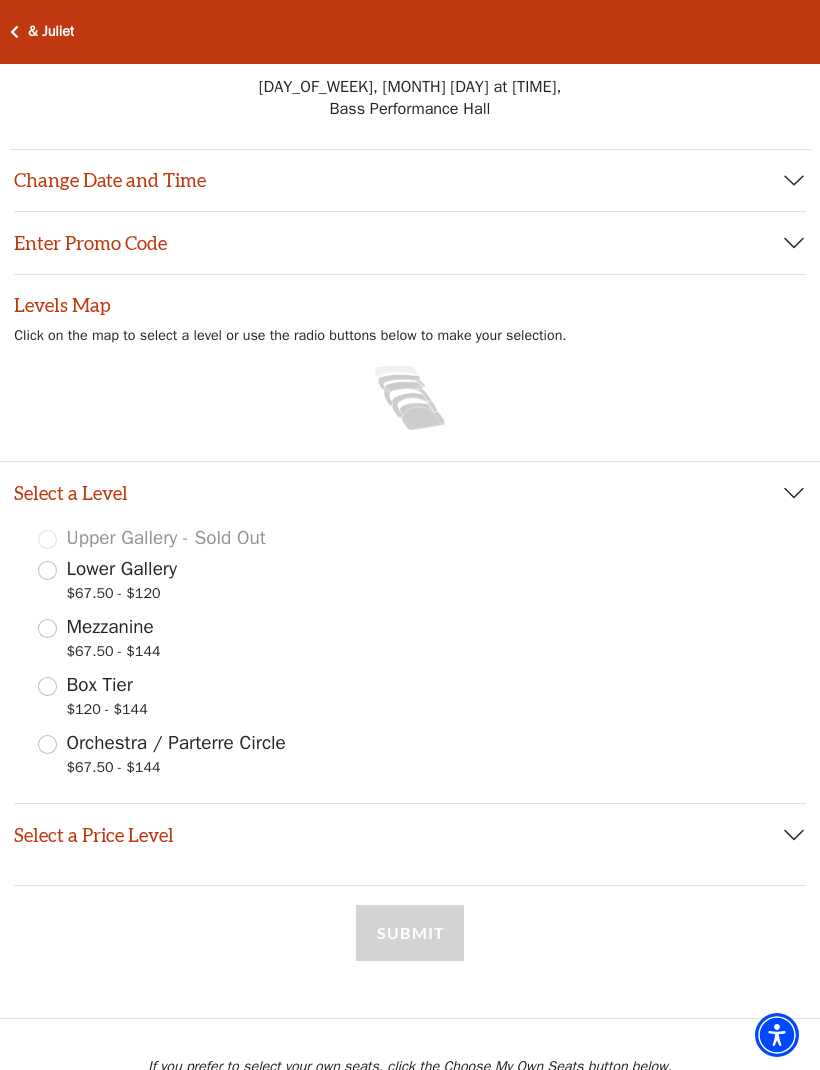 click on "$67.50 - $144" at bounding box center [176, 770] 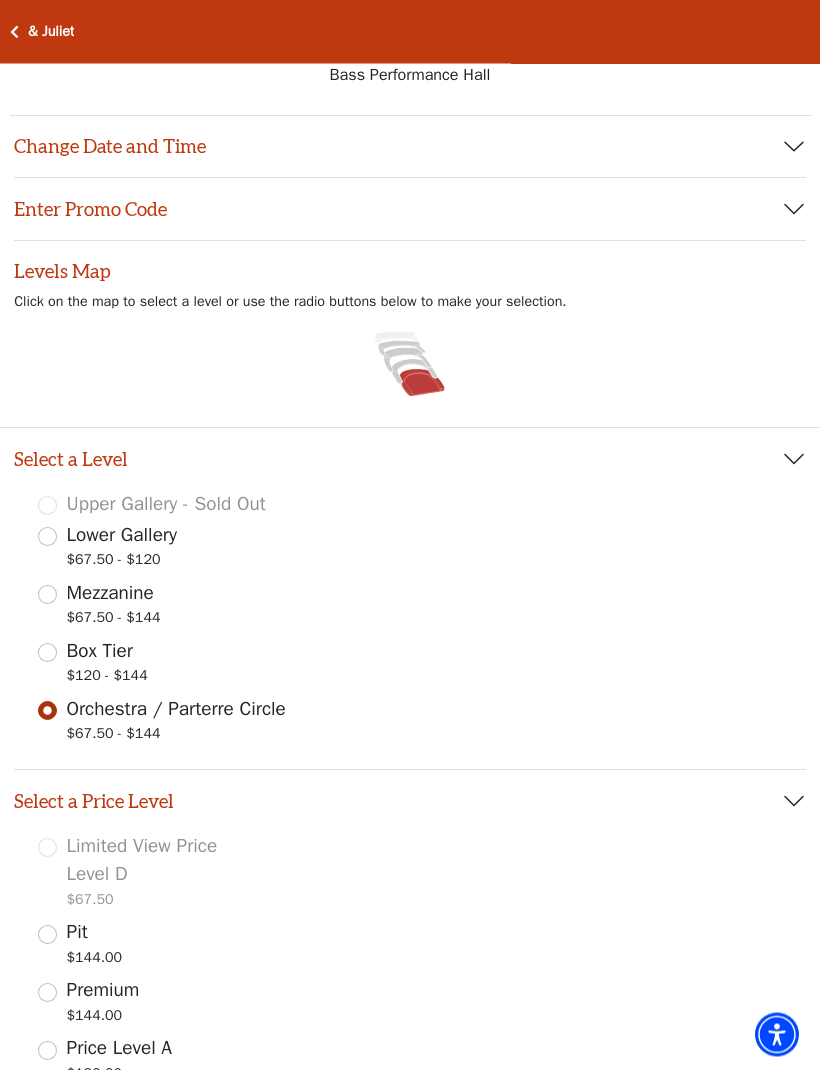 scroll, scrollTop: 0, scrollLeft: 0, axis: both 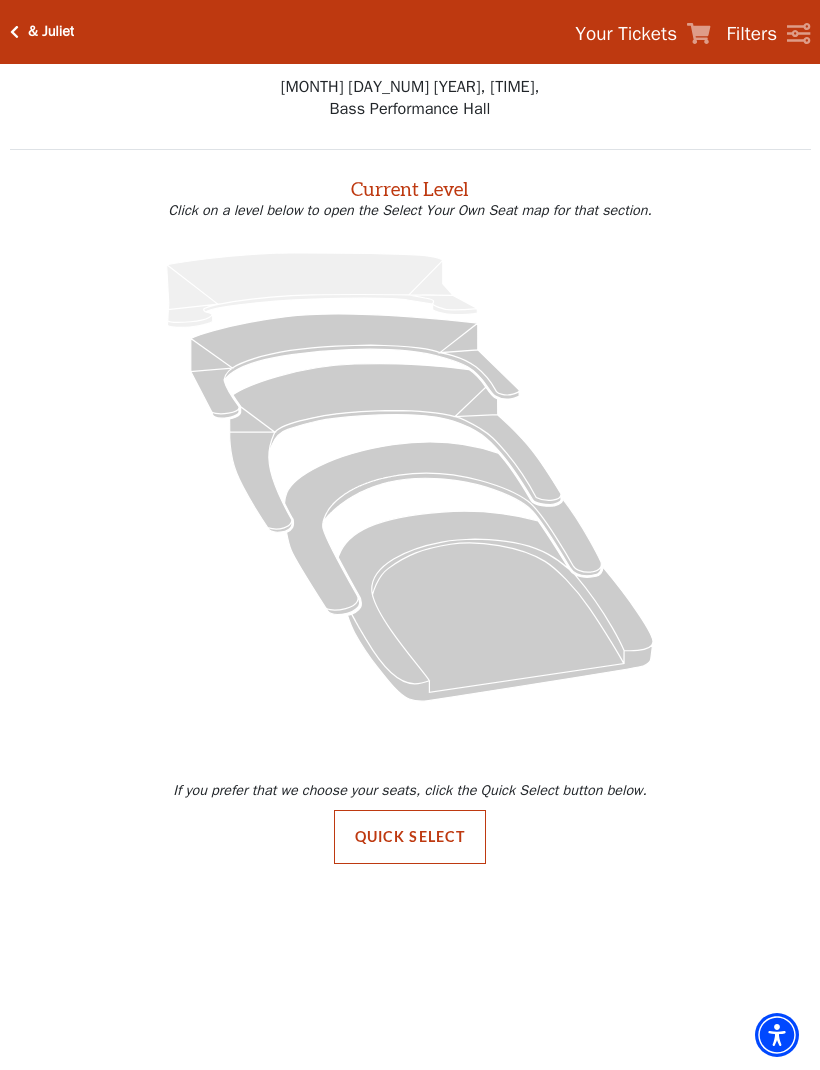 click on "Quick Select" at bounding box center [410, 837] 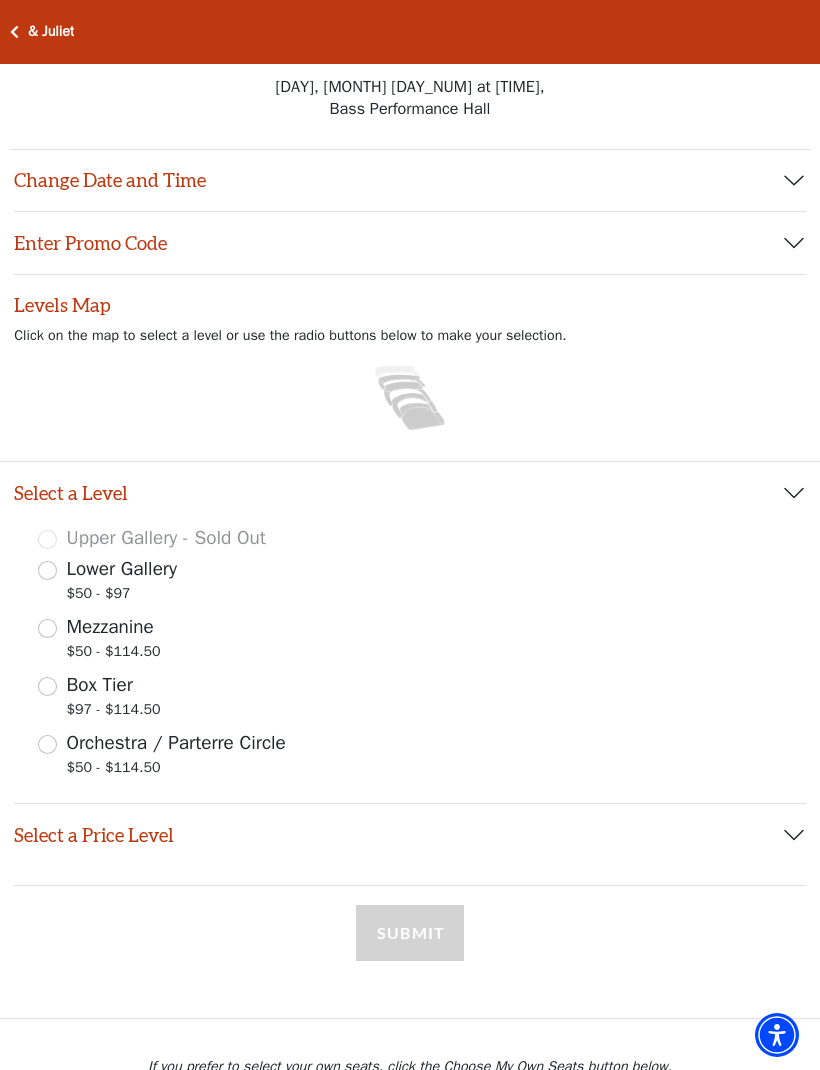 click on "Orchestra / Parterre Circle     $50 - $114.50" at bounding box center [47, 744] 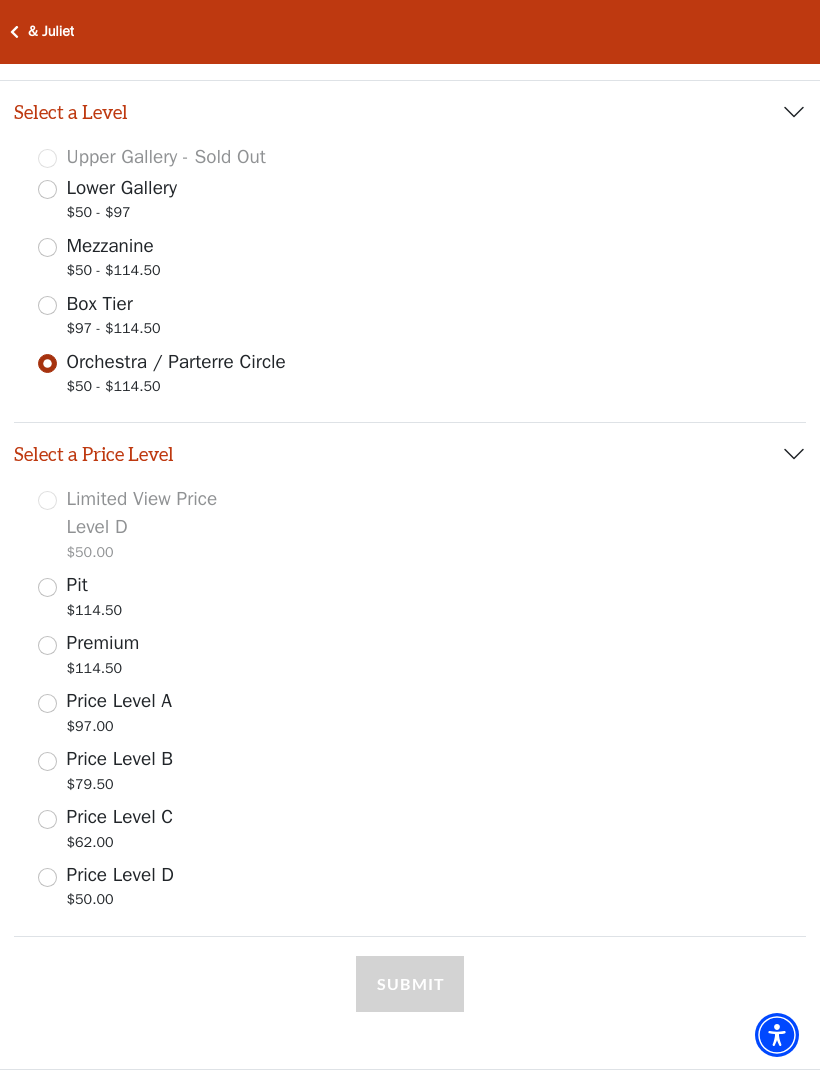 scroll, scrollTop: 391, scrollLeft: 0, axis: vertical 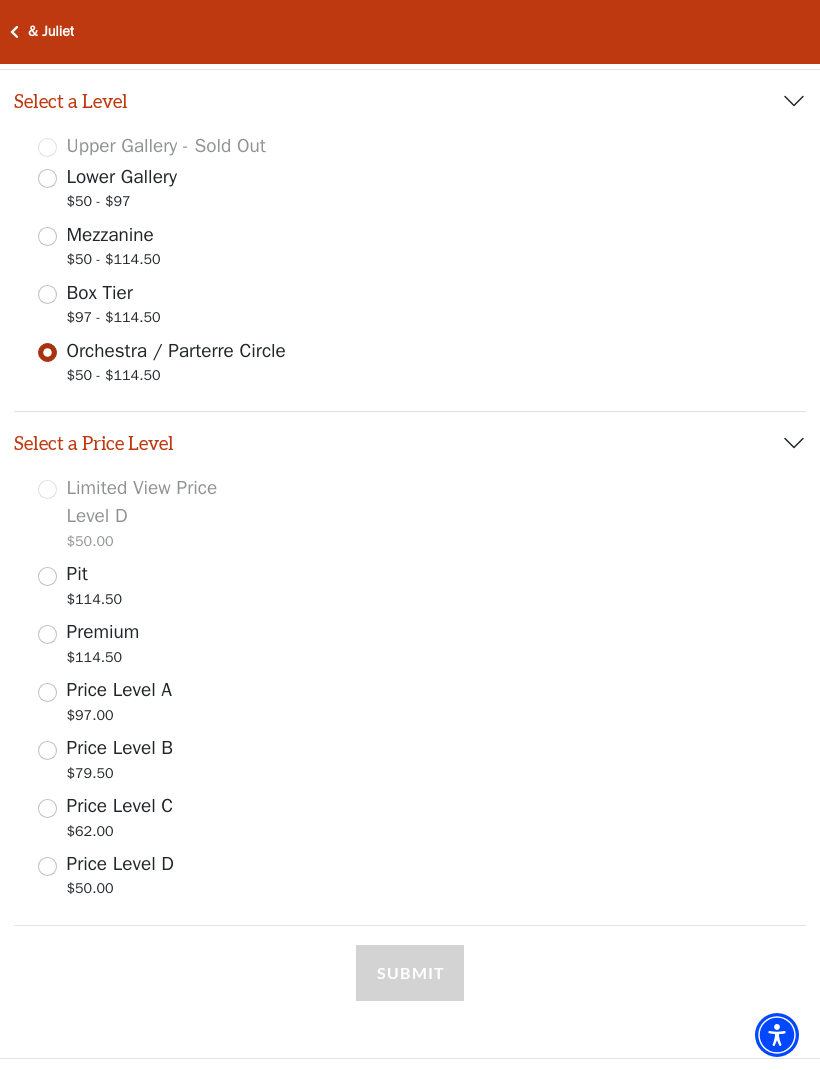click on "Price Level D $50.00" at bounding box center [47, 866] 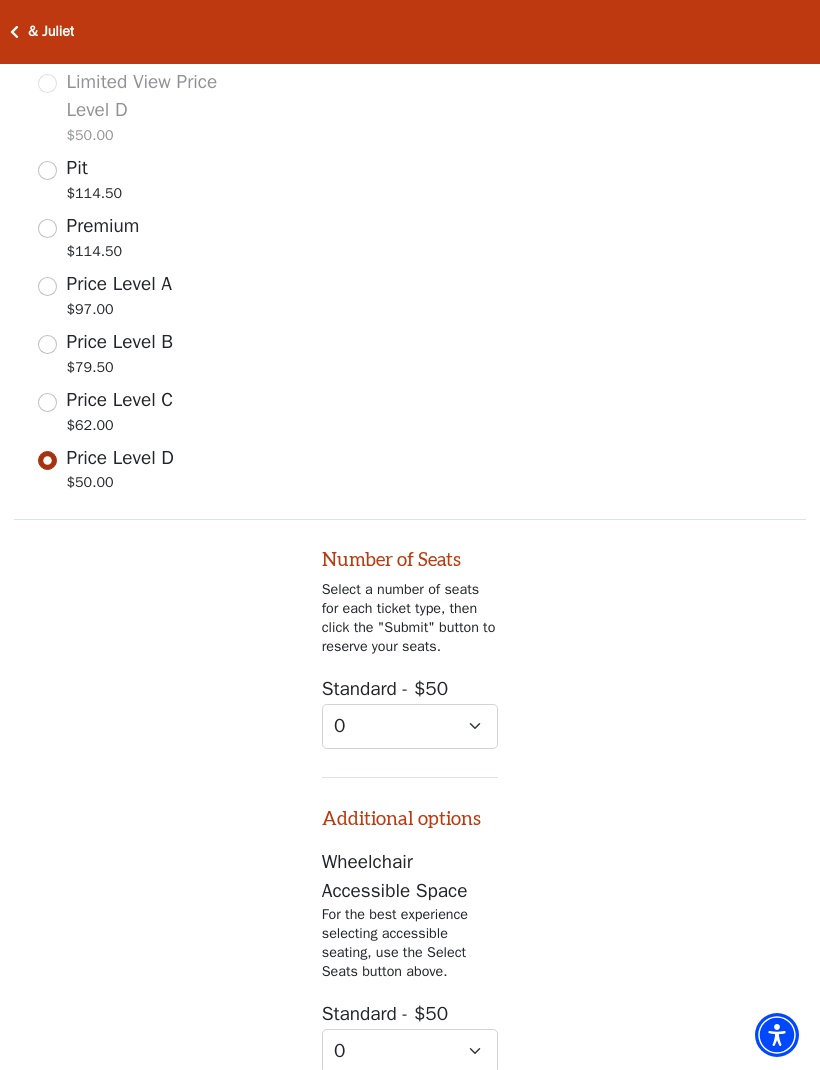 scroll, scrollTop: 796, scrollLeft: 0, axis: vertical 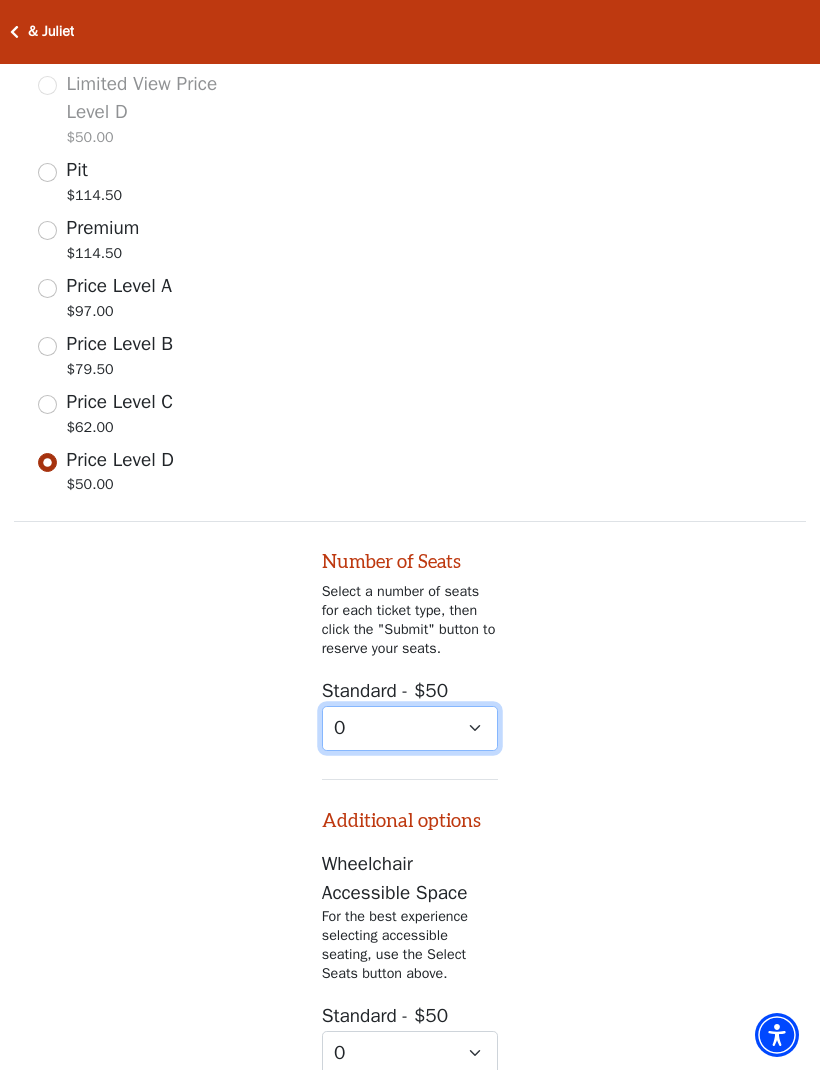 click on "0 1 2 3 4 5 6 7 8 9" at bounding box center [410, 728] 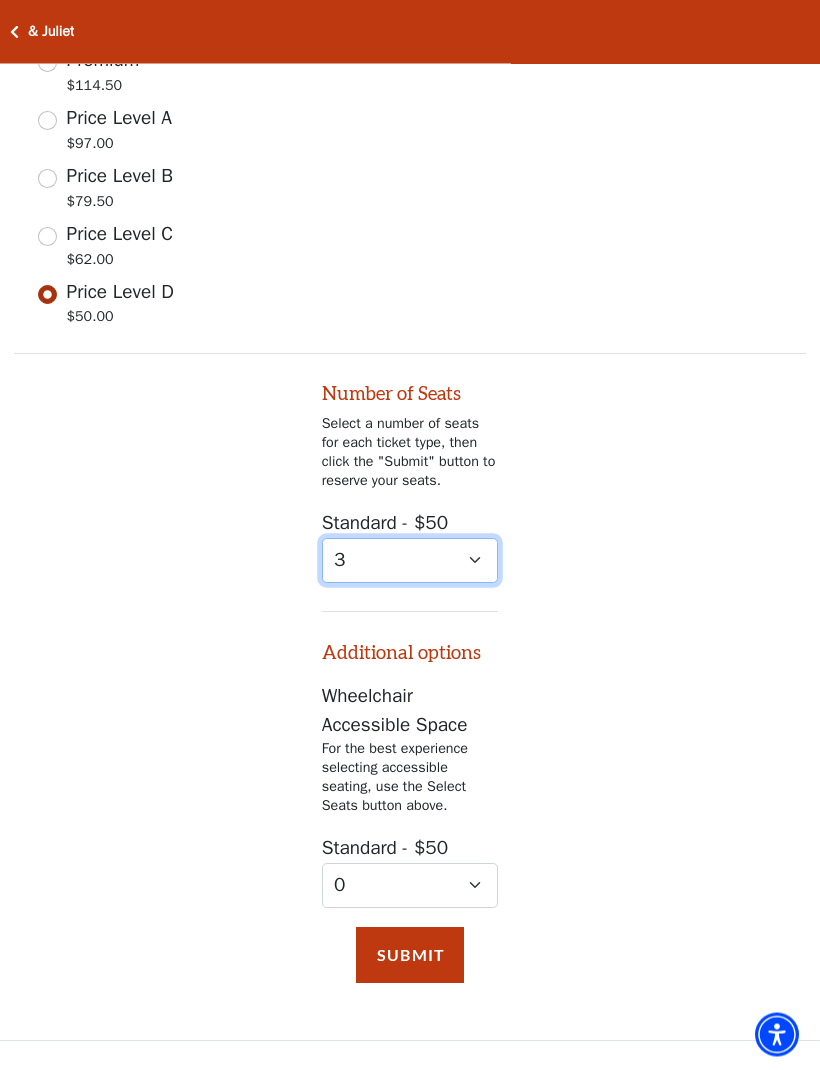 scroll, scrollTop: 986, scrollLeft: 0, axis: vertical 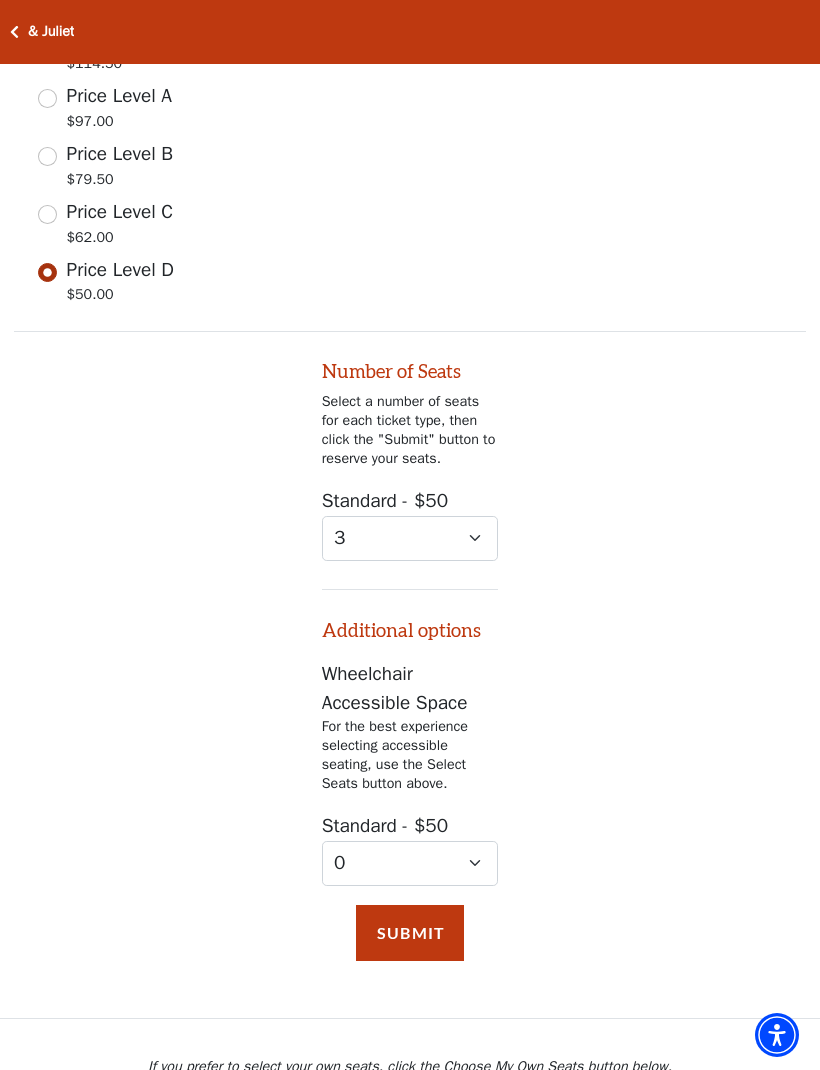 click on "Submit" at bounding box center [410, 933] 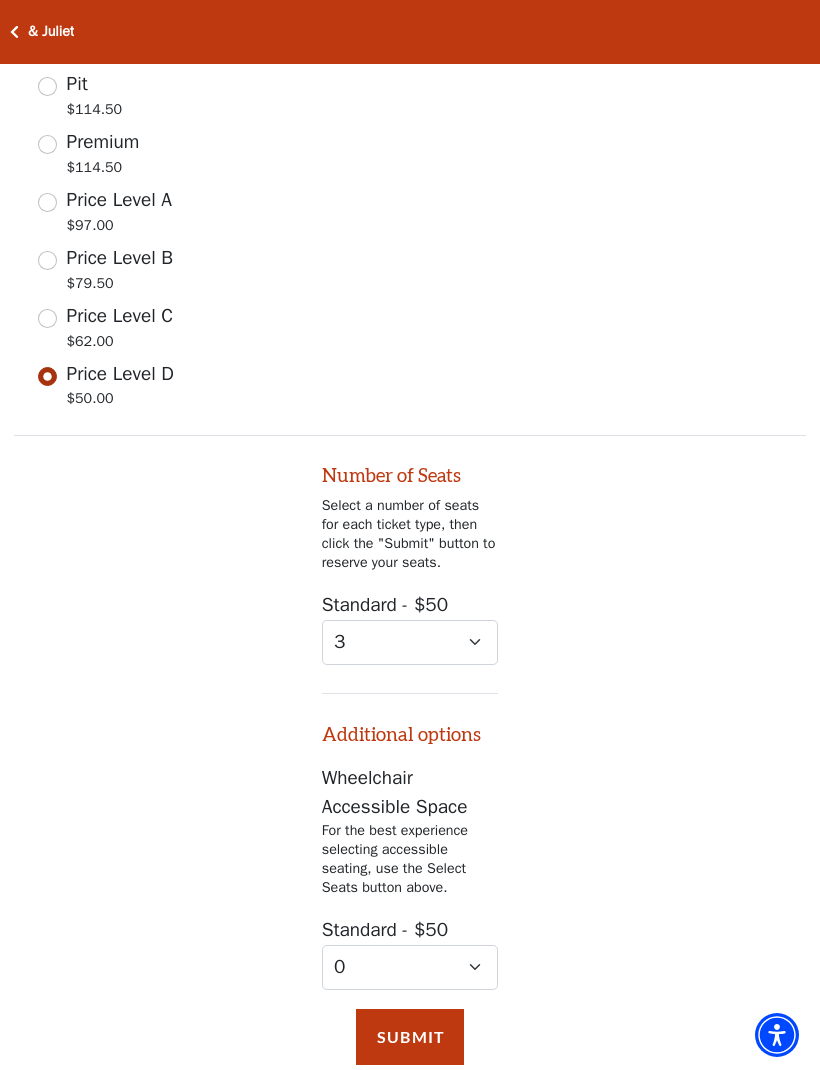 click on "Price Level C $62.00" at bounding box center [47, 318] 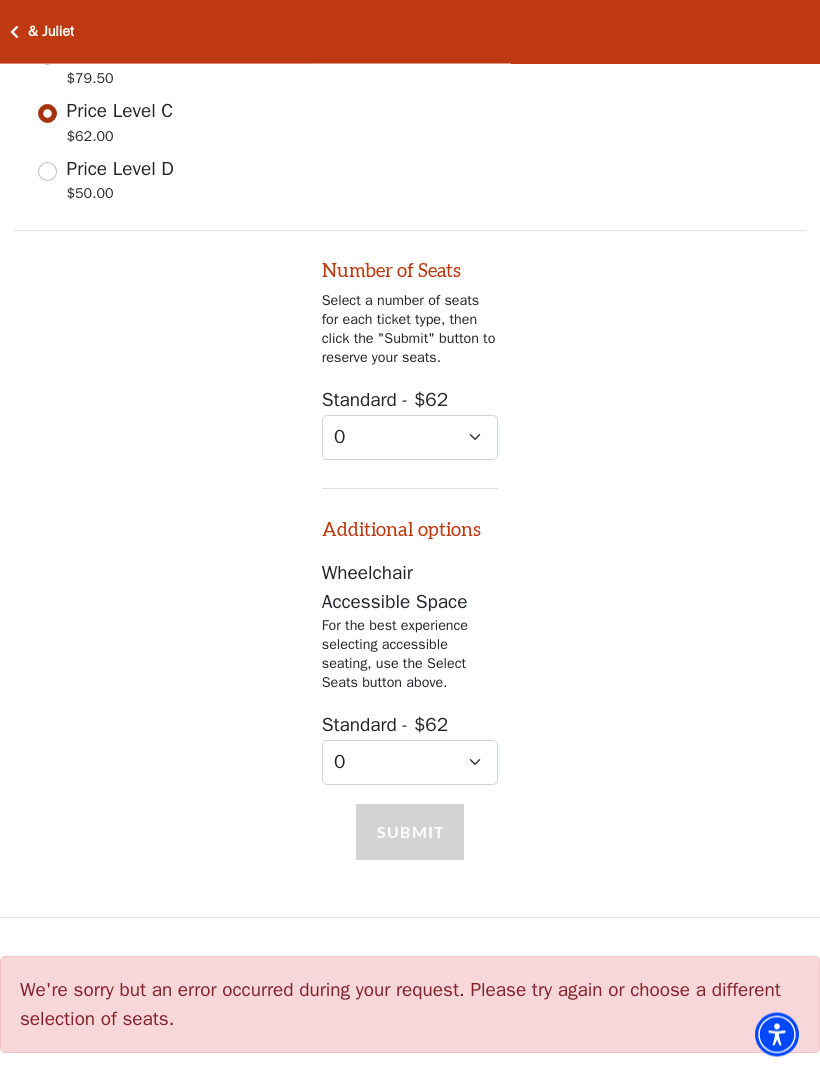 scroll, scrollTop: 1122, scrollLeft: 0, axis: vertical 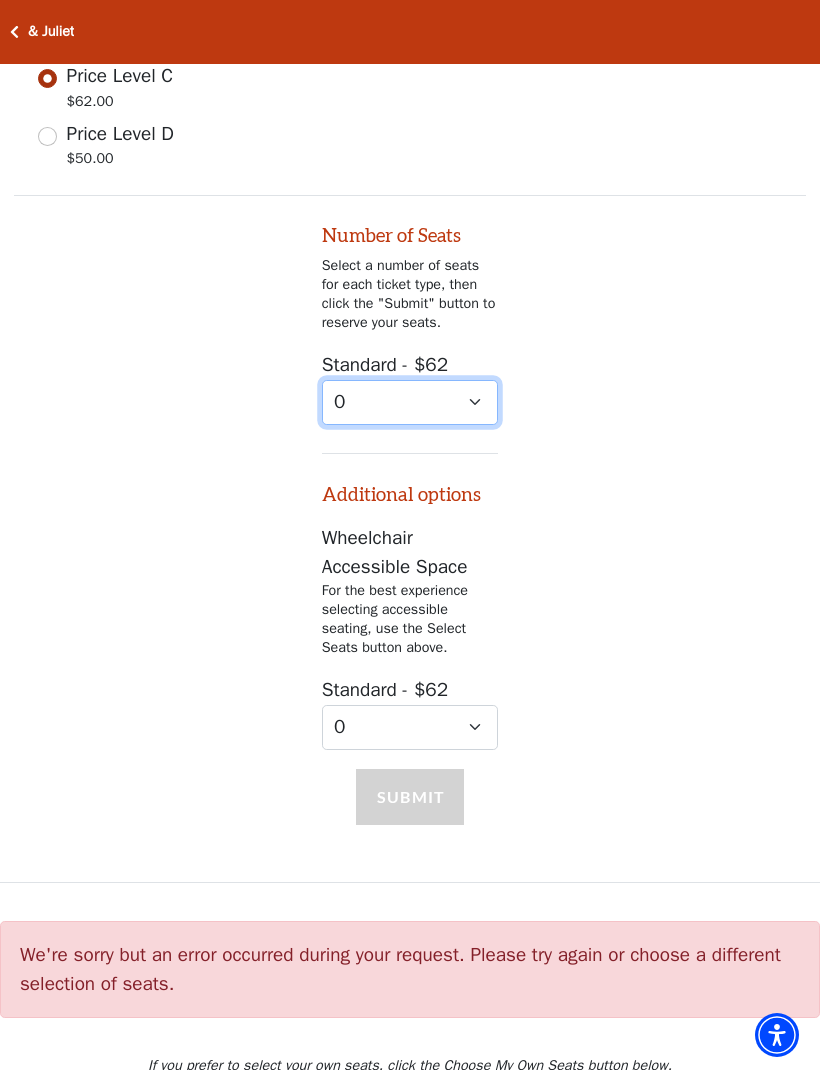 click on "0 1 2 3 4 5 6 7 8 9" at bounding box center [410, 402] 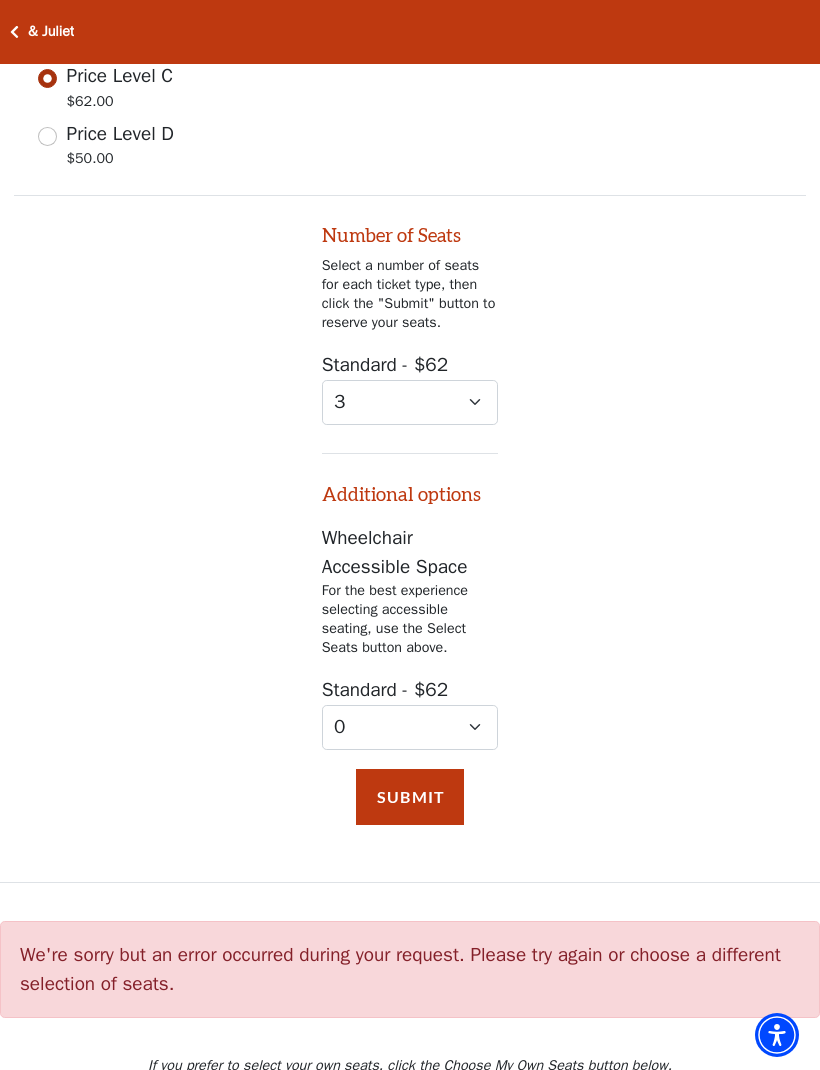 click on "Submit" at bounding box center (410, 797) 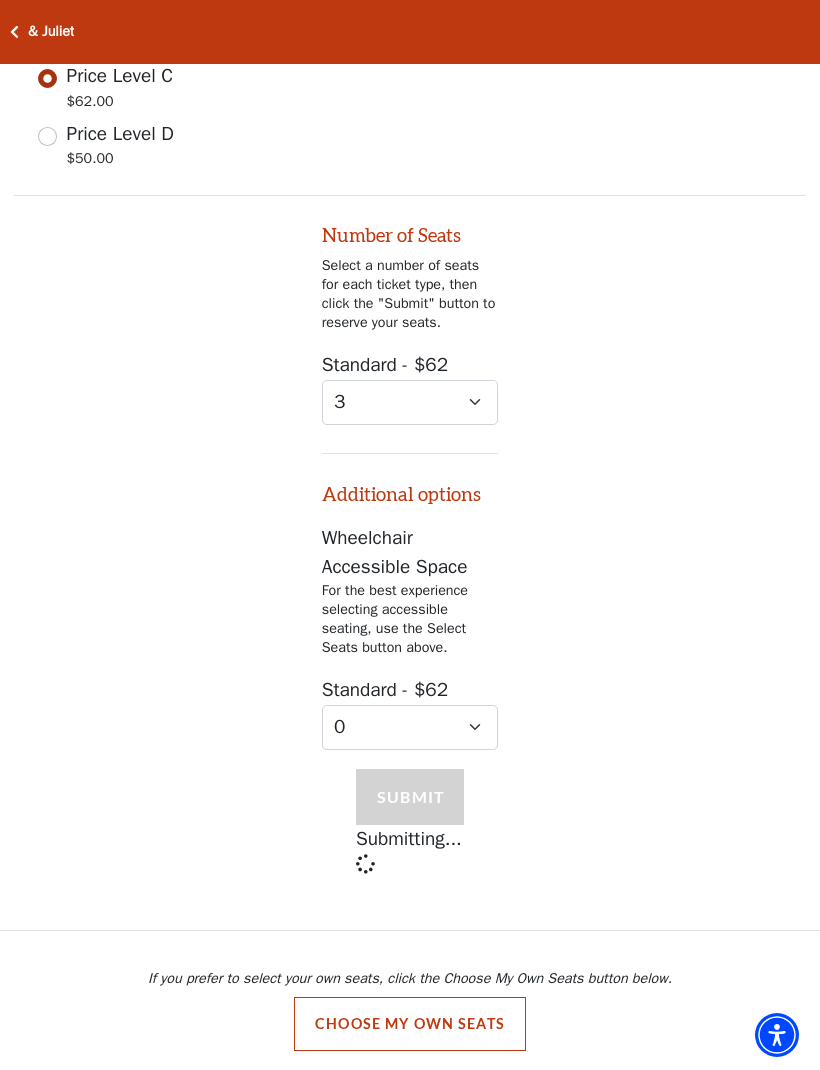 scroll, scrollTop: 1035, scrollLeft: 0, axis: vertical 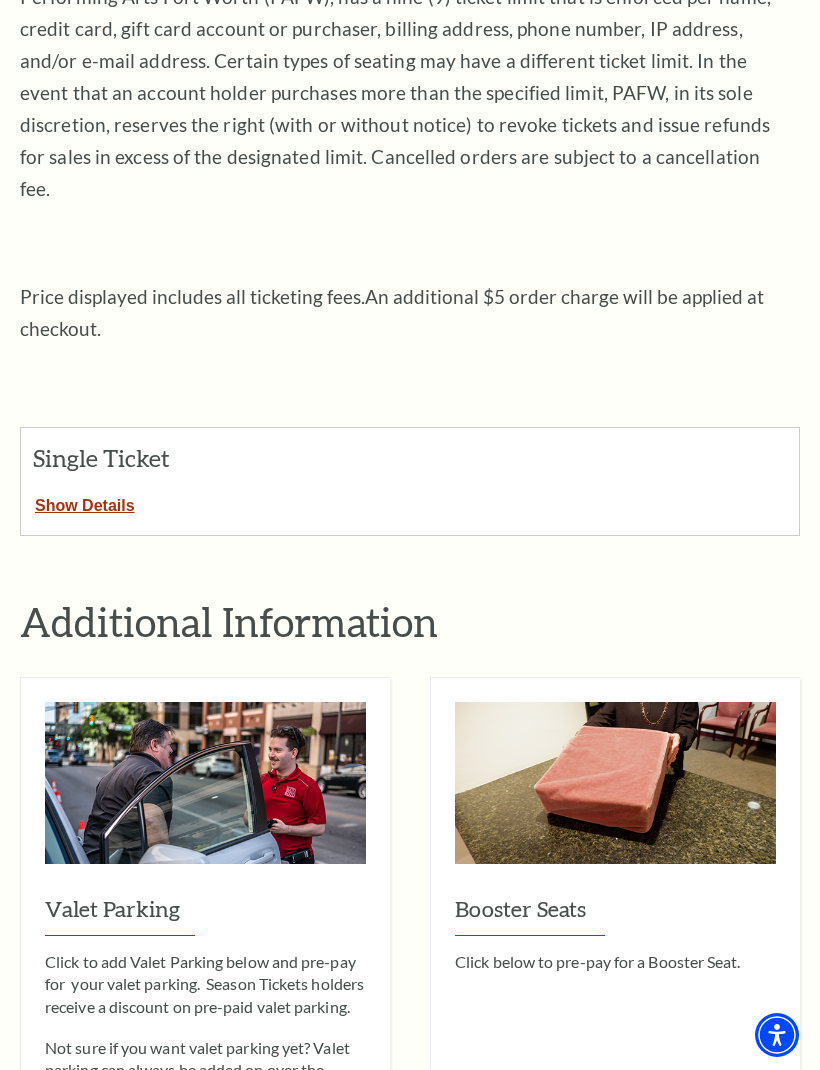 click on "Show Details" at bounding box center [85, 502] 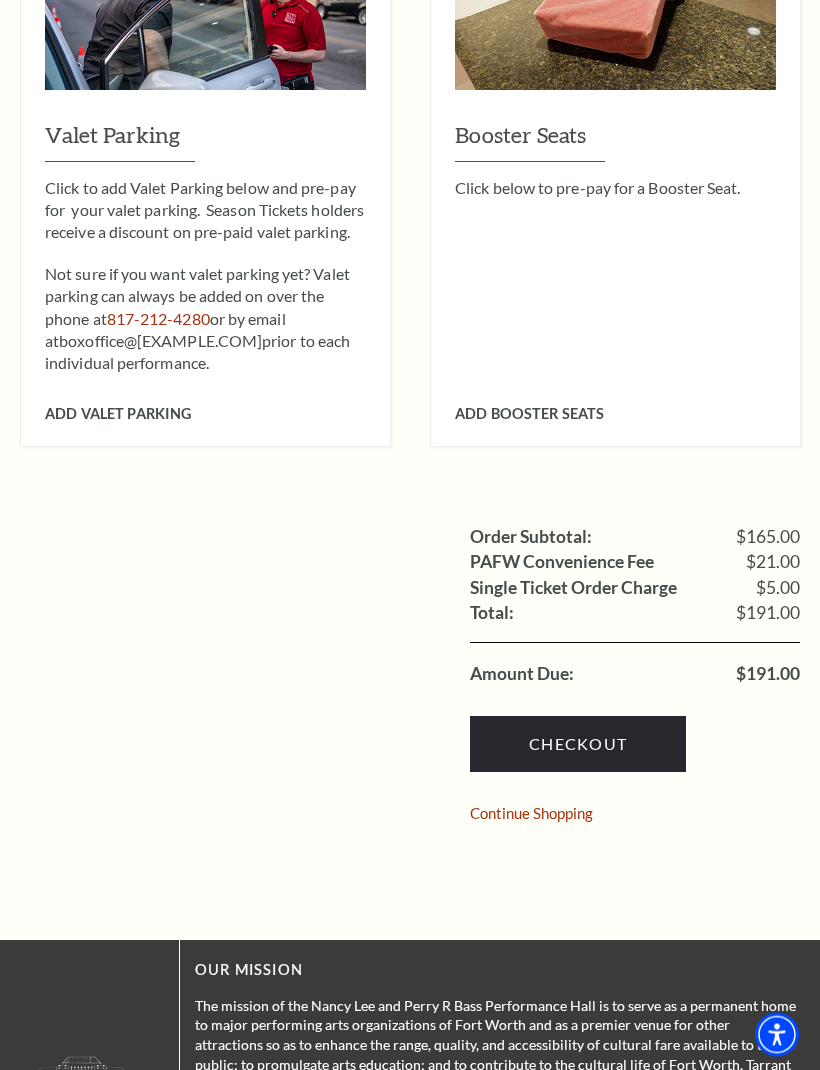 scroll, scrollTop: 1969, scrollLeft: 0, axis: vertical 